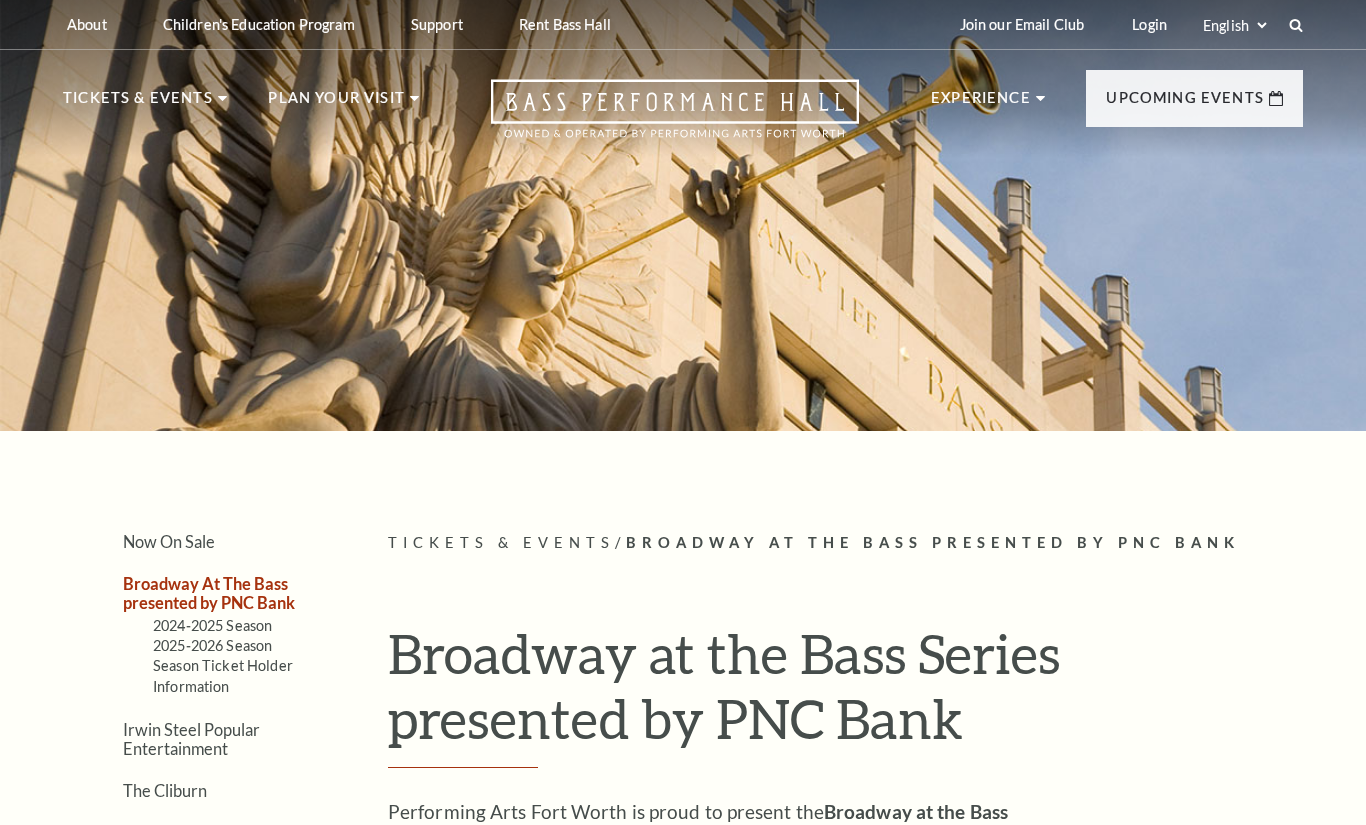 scroll, scrollTop: 0, scrollLeft: 0, axis: both 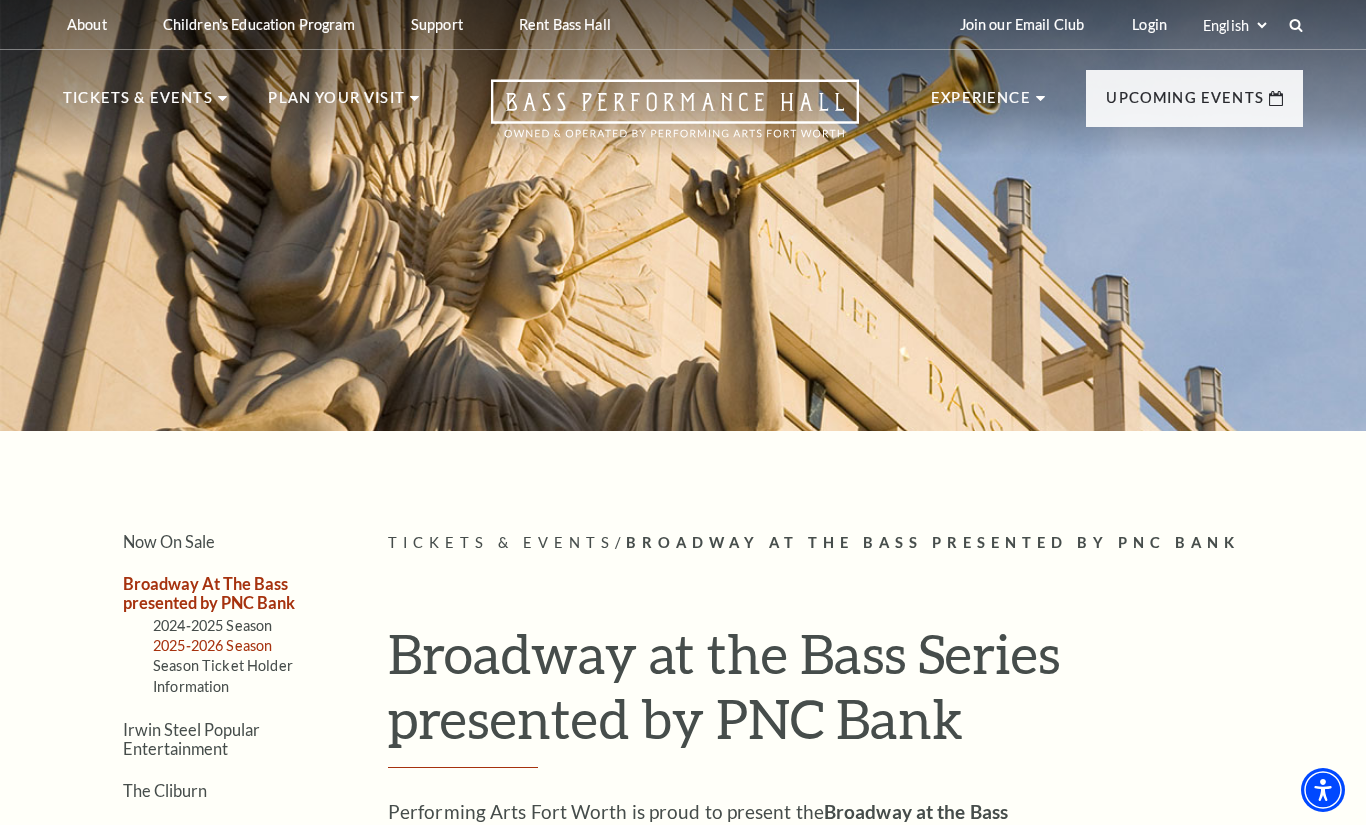click on "2025-2026 Season" at bounding box center [212, 645] 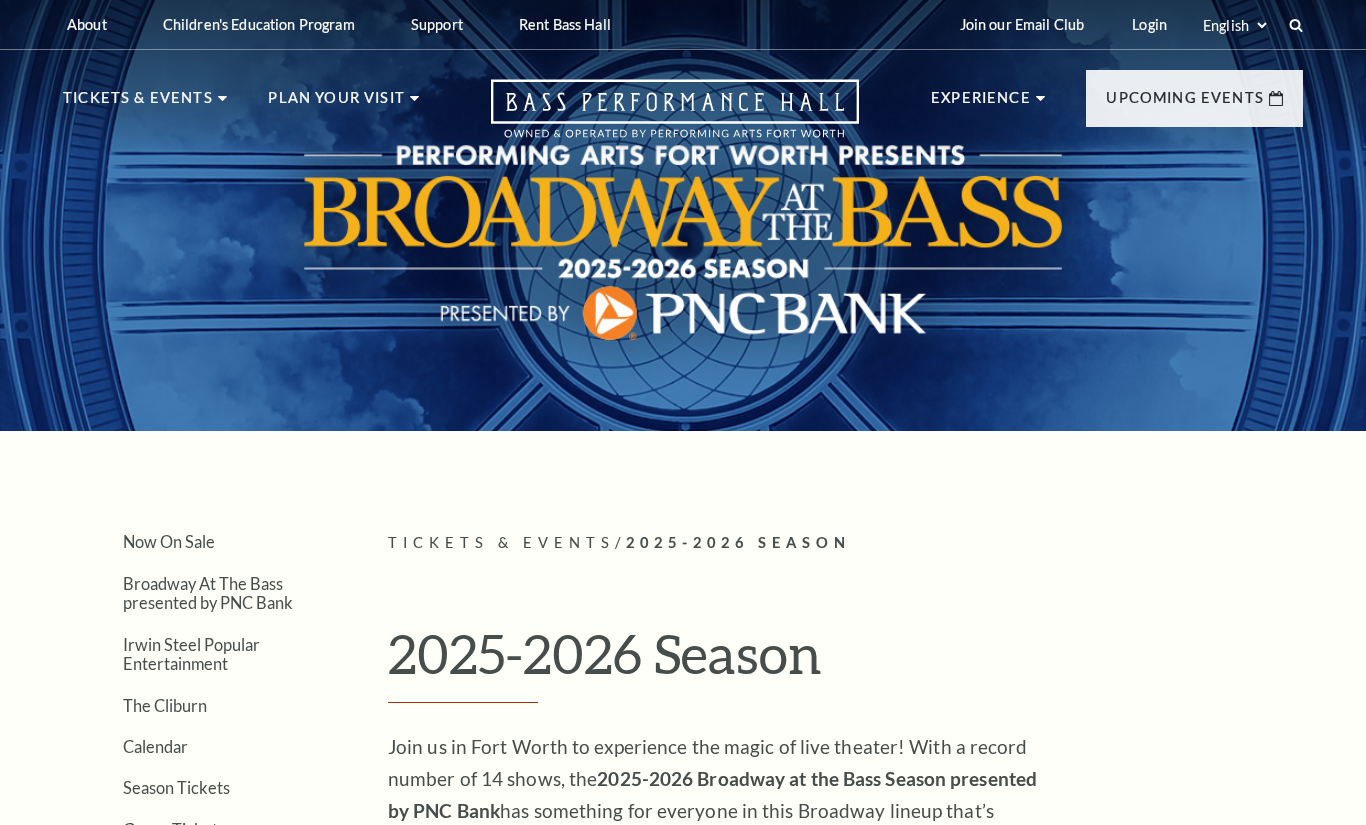 scroll, scrollTop: 0, scrollLeft: 0, axis: both 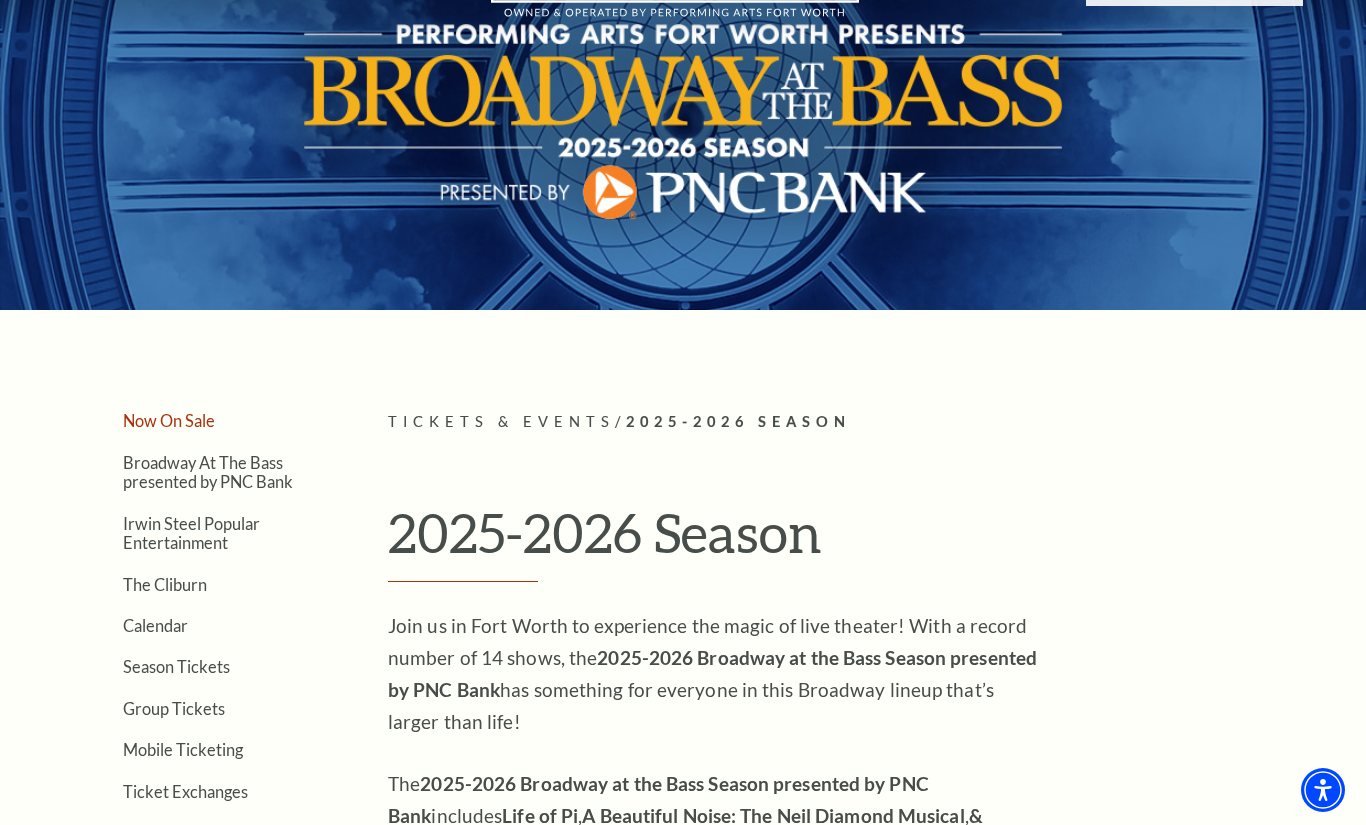 click on "Now On Sale" at bounding box center (169, 420) 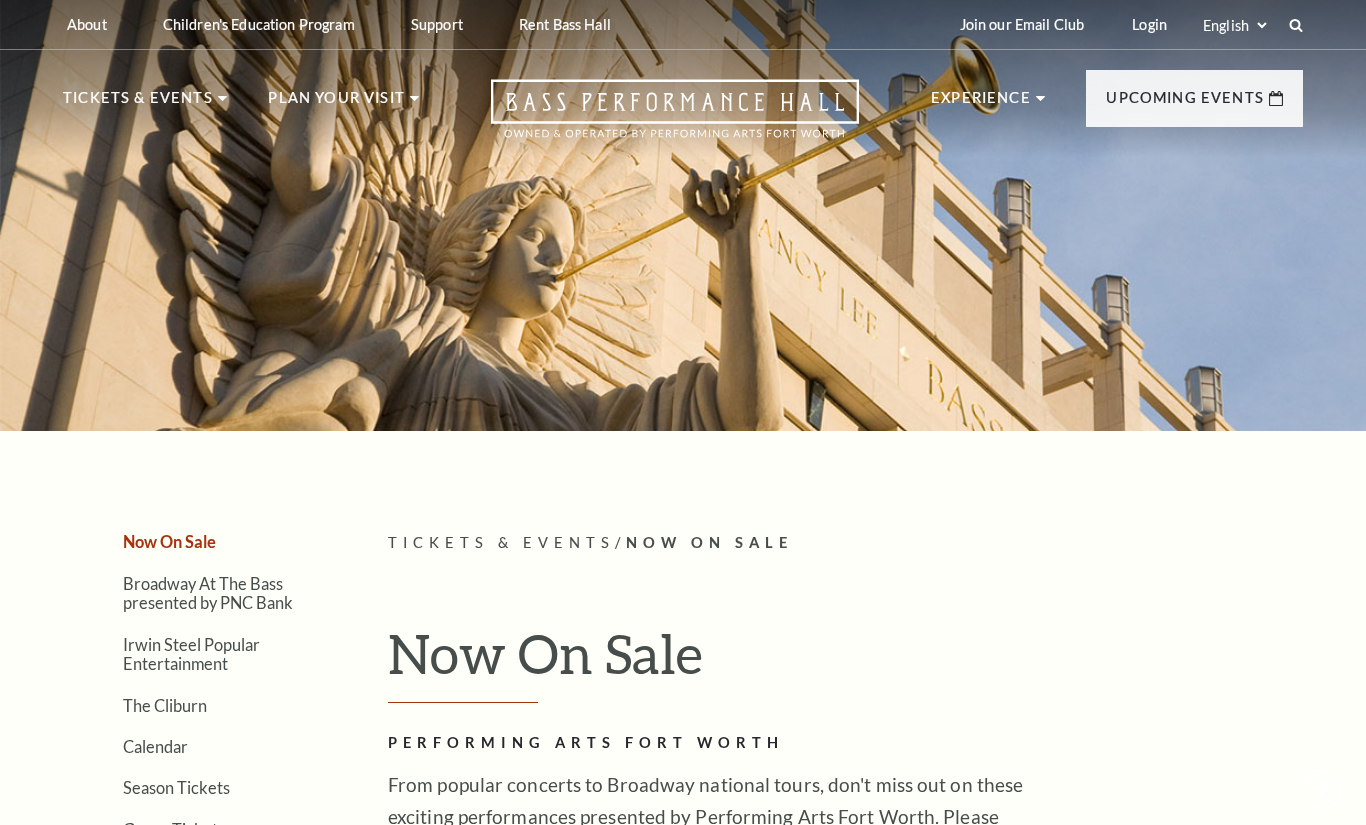 scroll, scrollTop: 496, scrollLeft: 0, axis: vertical 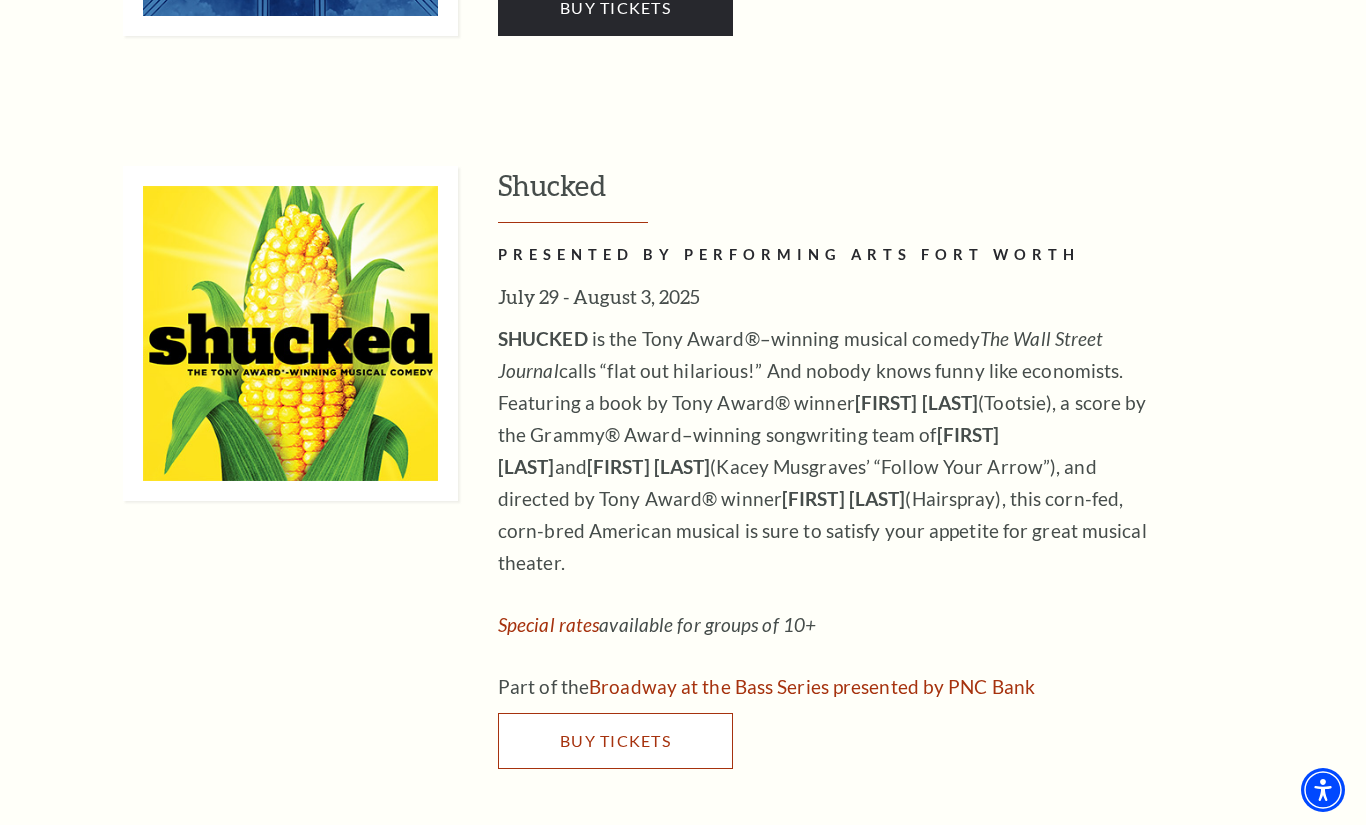 click on "Buy Tickets" at bounding box center (615, 740) 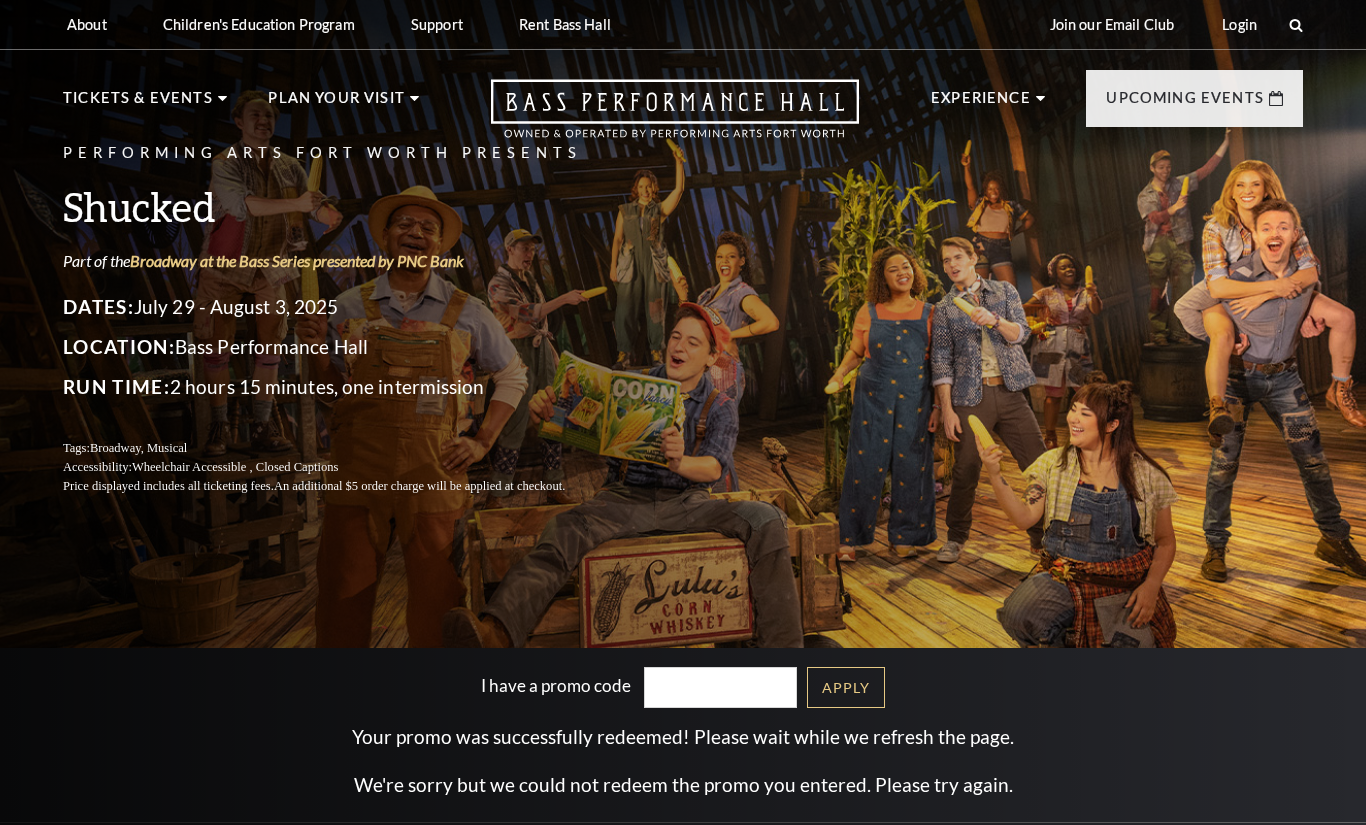 scroll, scrollTop: 0, scrollLeft: 0, axis: both 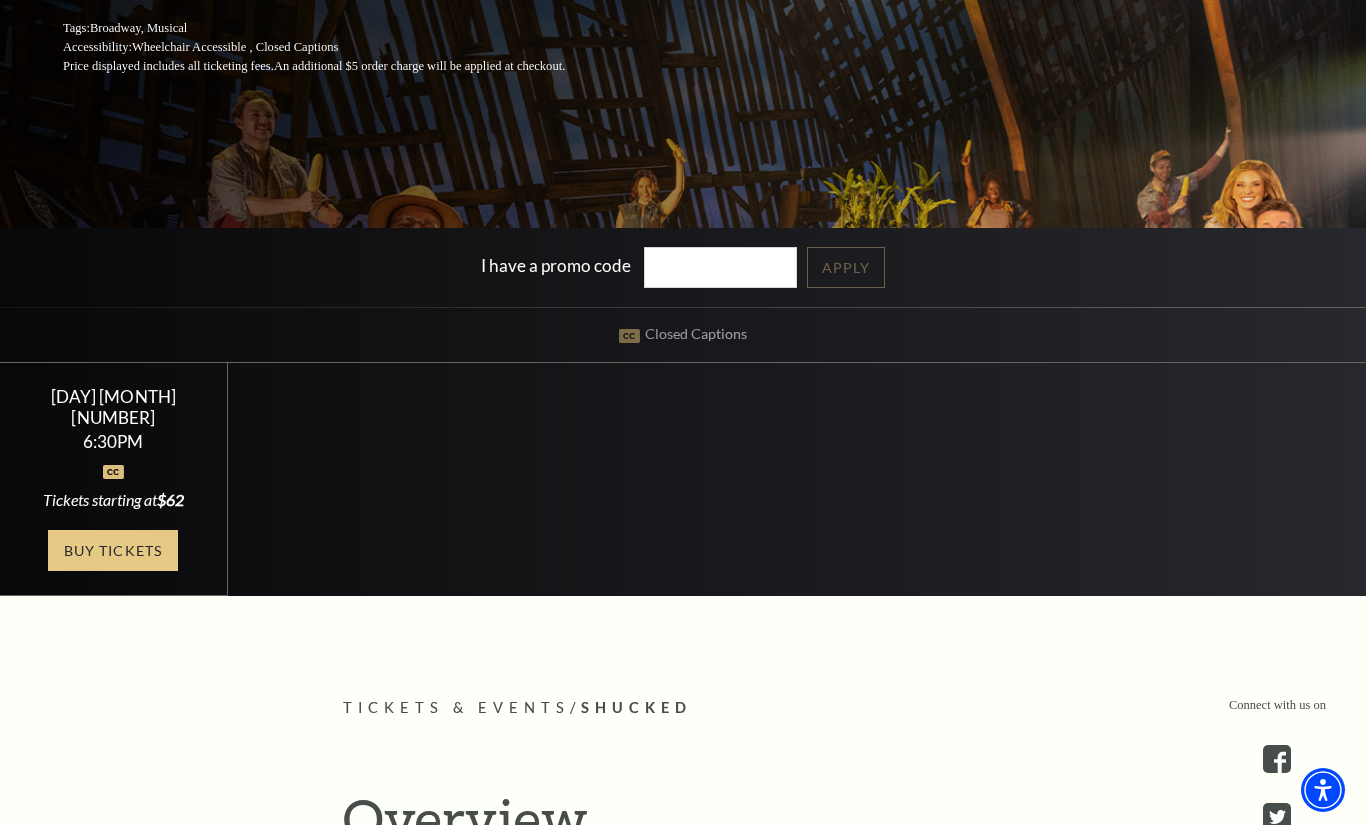 click on "Buy Tickets" at bounding box center [113, 550] 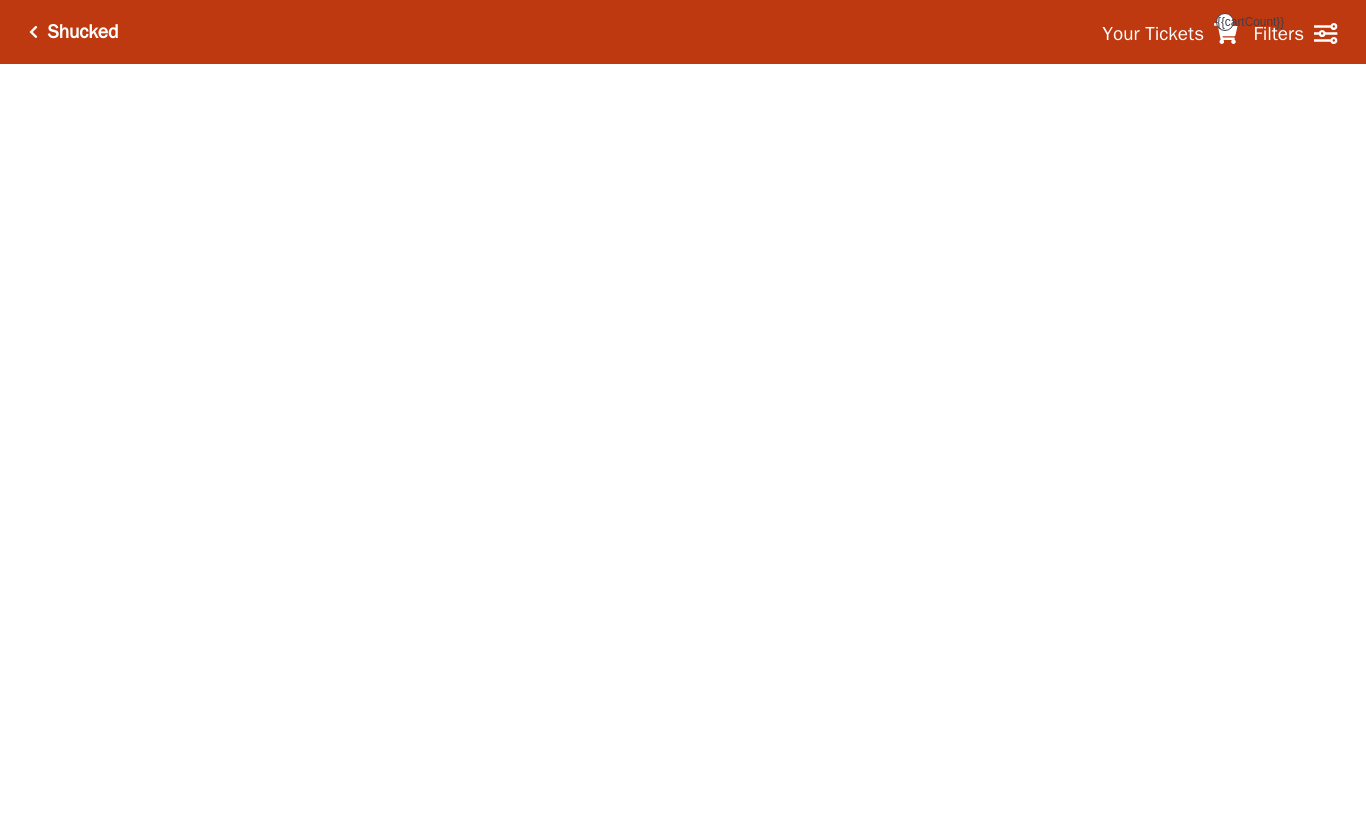 scroll, scrollTop: 0, scrollLeft: 0, axis: both 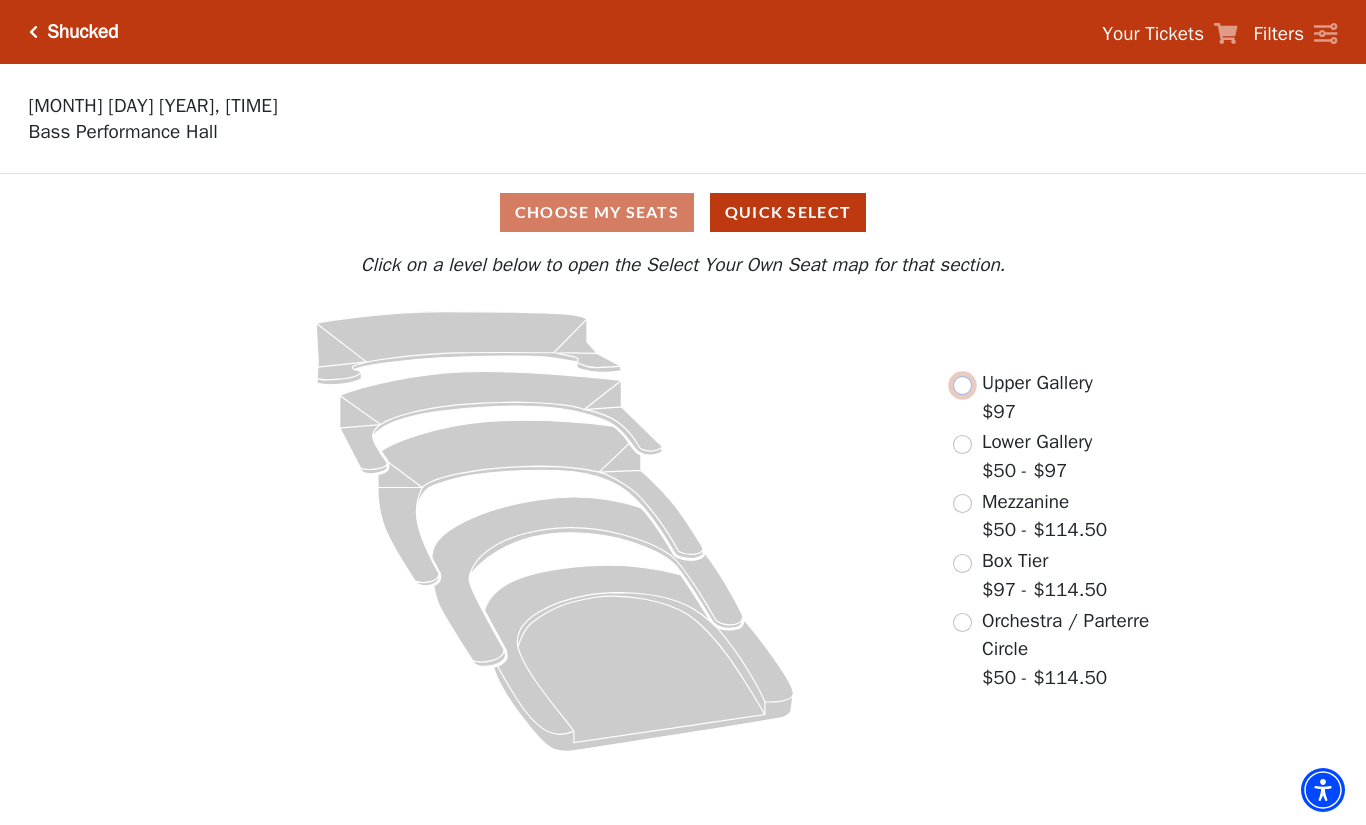 click at bounding box center (962, 385) 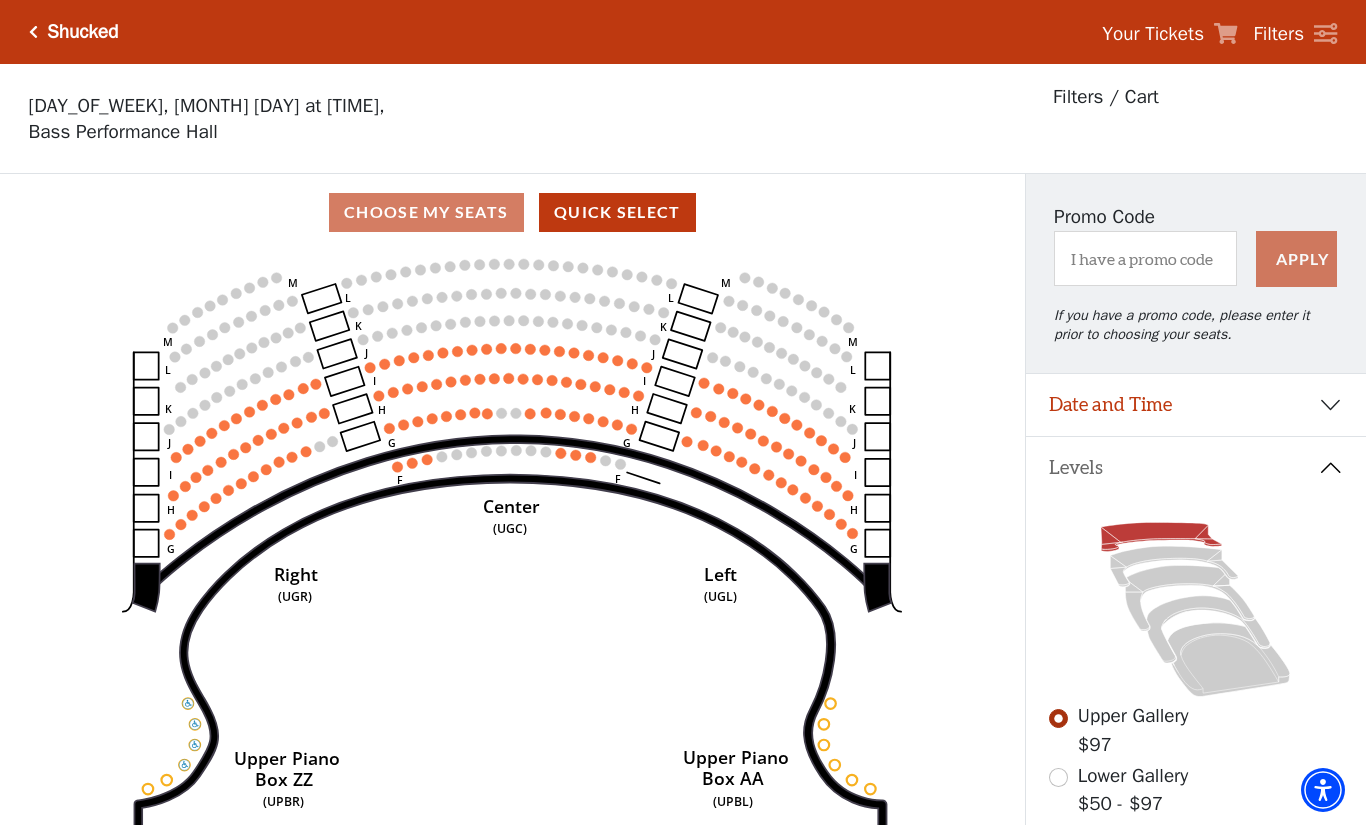 scroll, scrollTop: 93, scrollLeft: 0, axis: vertical 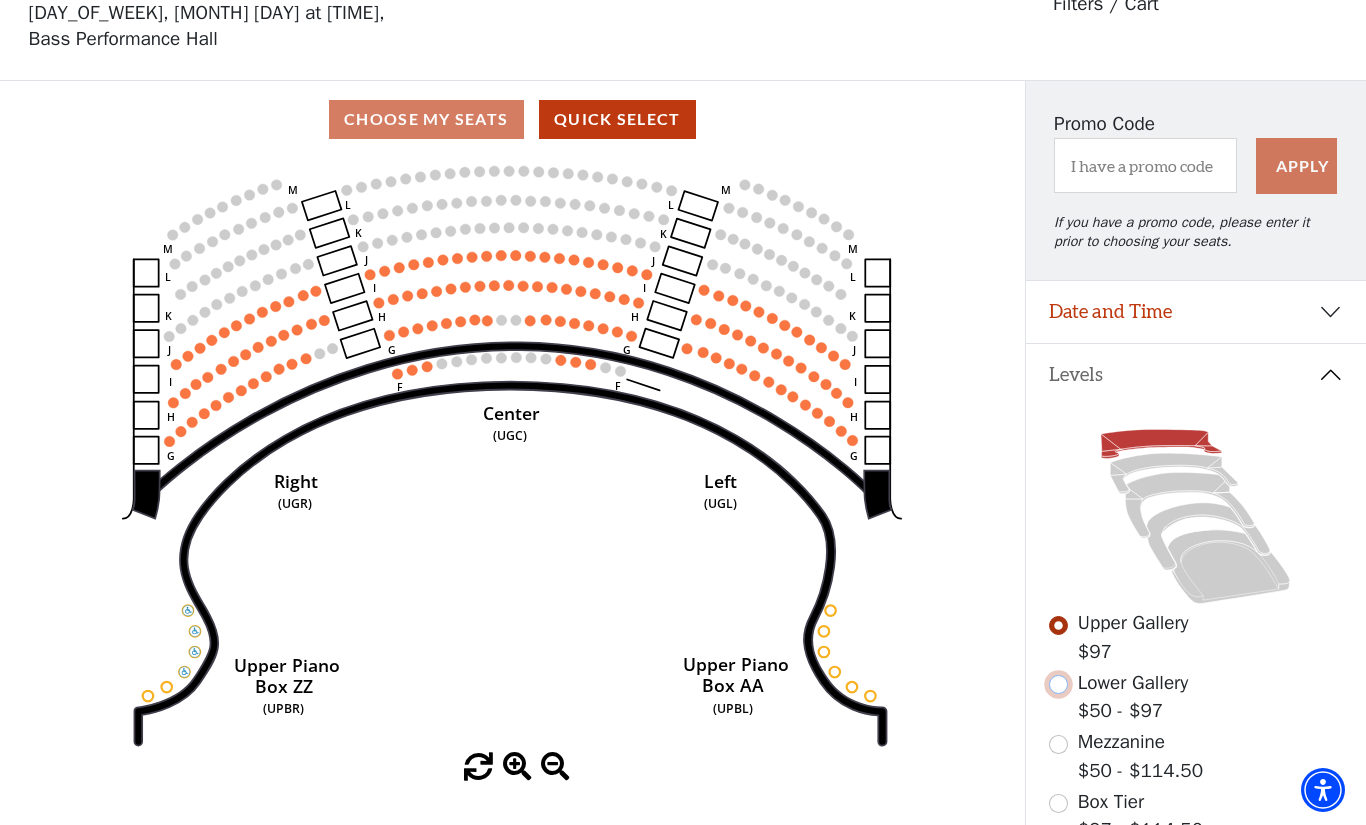 click at bounding box center [1058, 684] 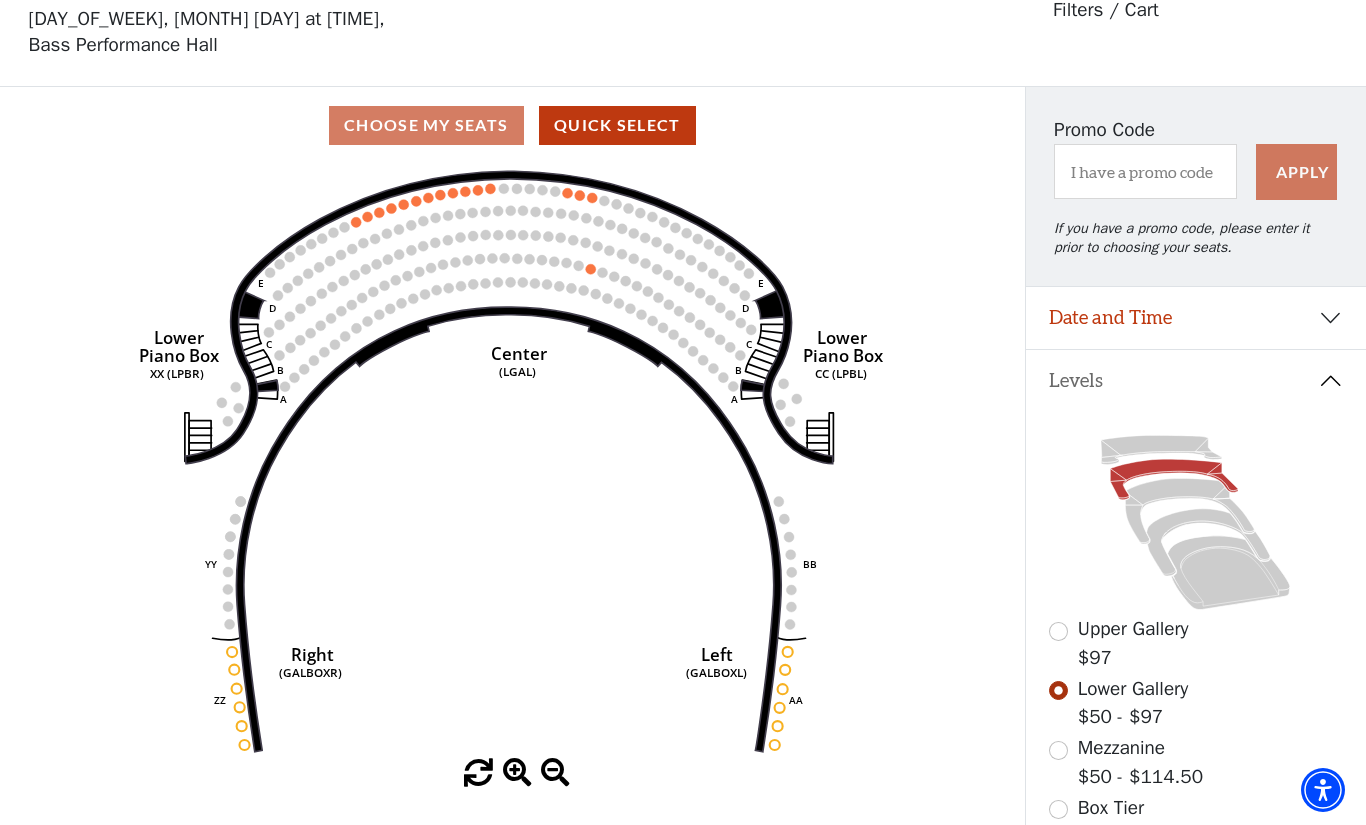 scroll, scrollTop: 93, scrollLeft: 0, axis: vertical 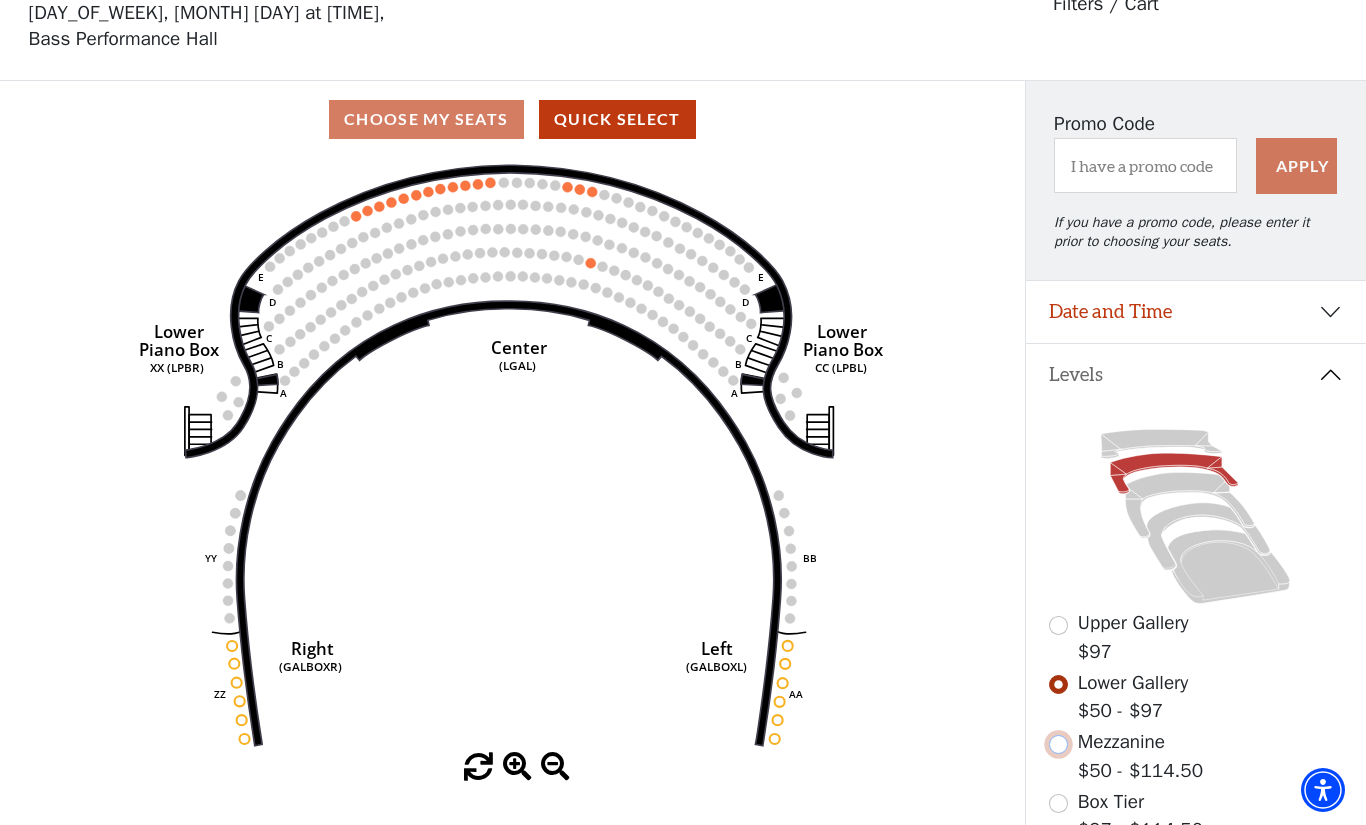 click at bounding box center [1058, 744] 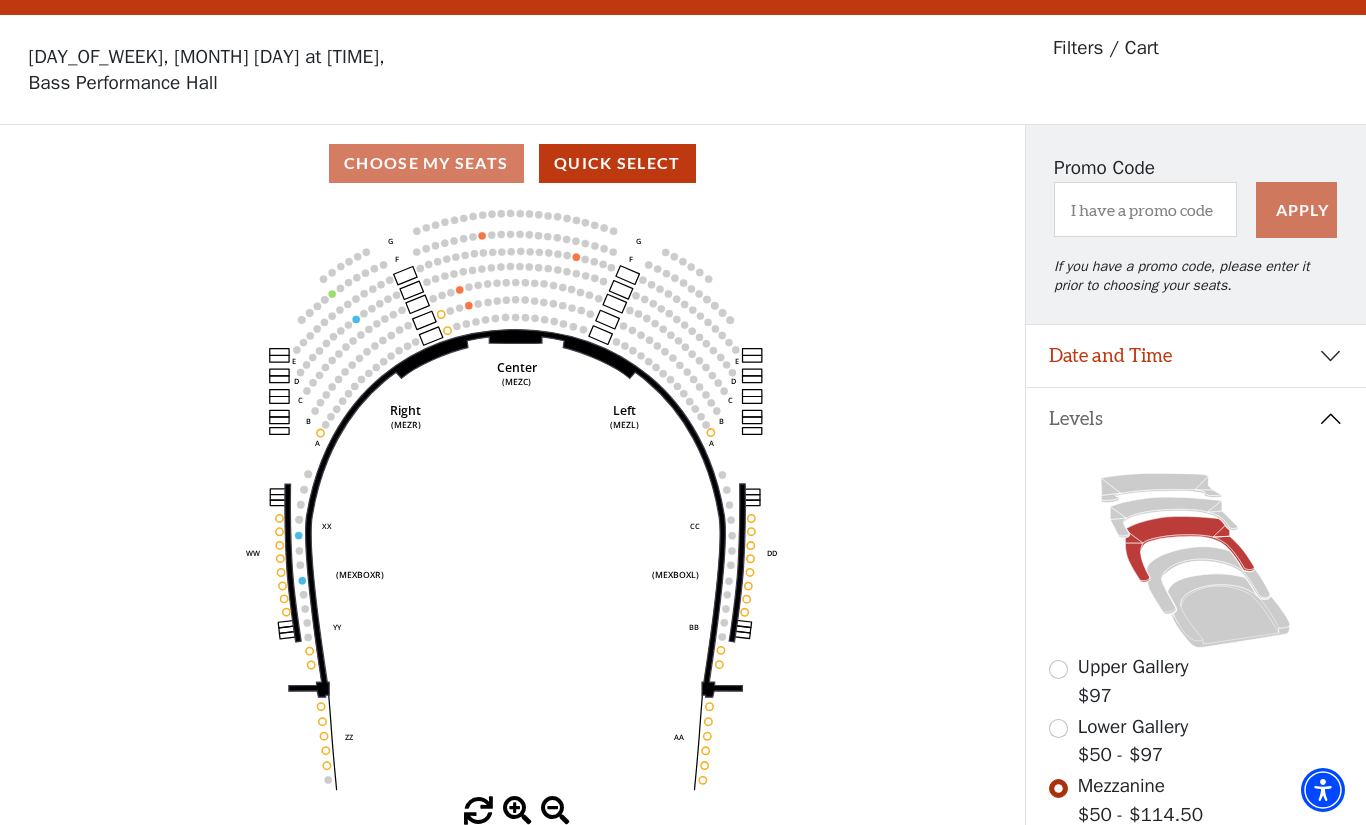 scroll, scrollTop: 93, scrollLeft: 0, axis: vertical 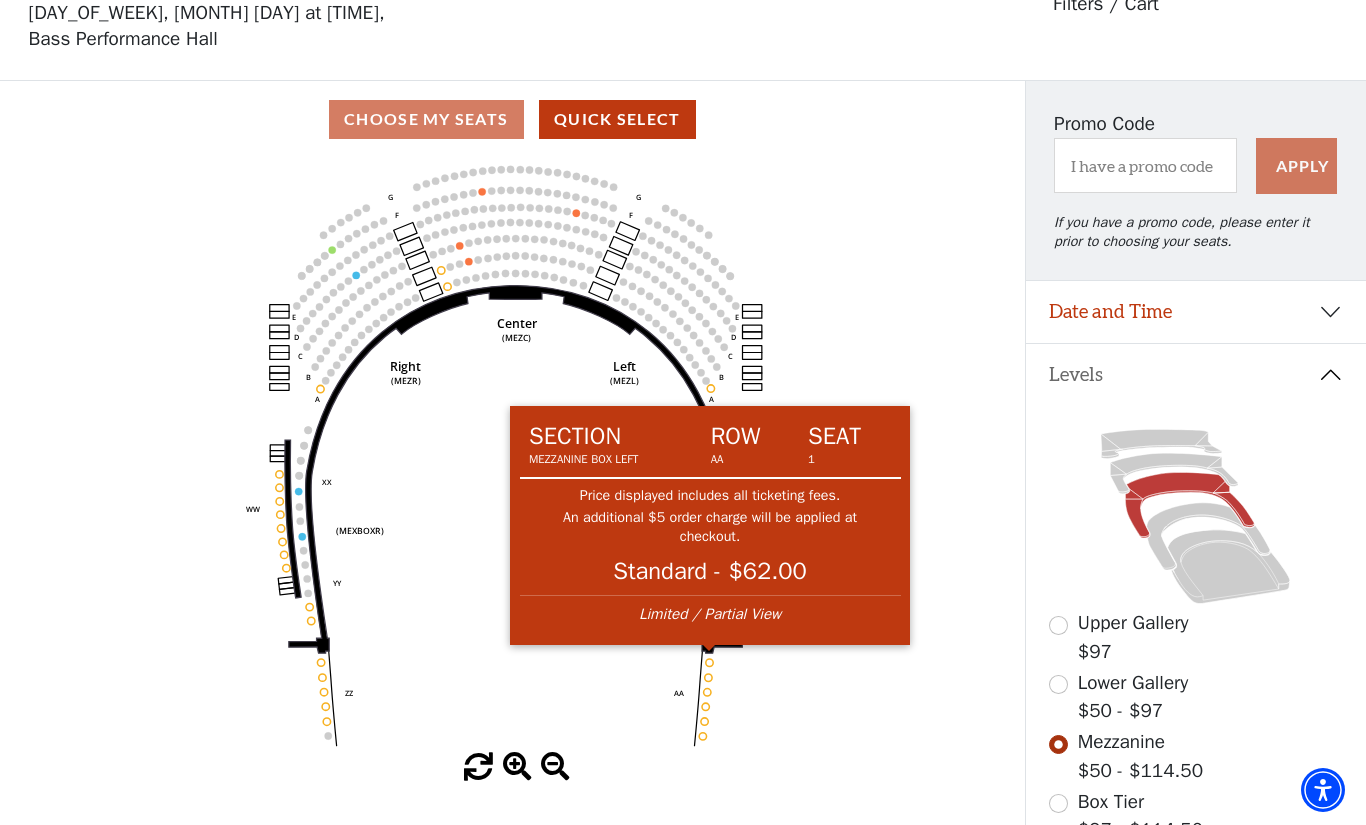 click 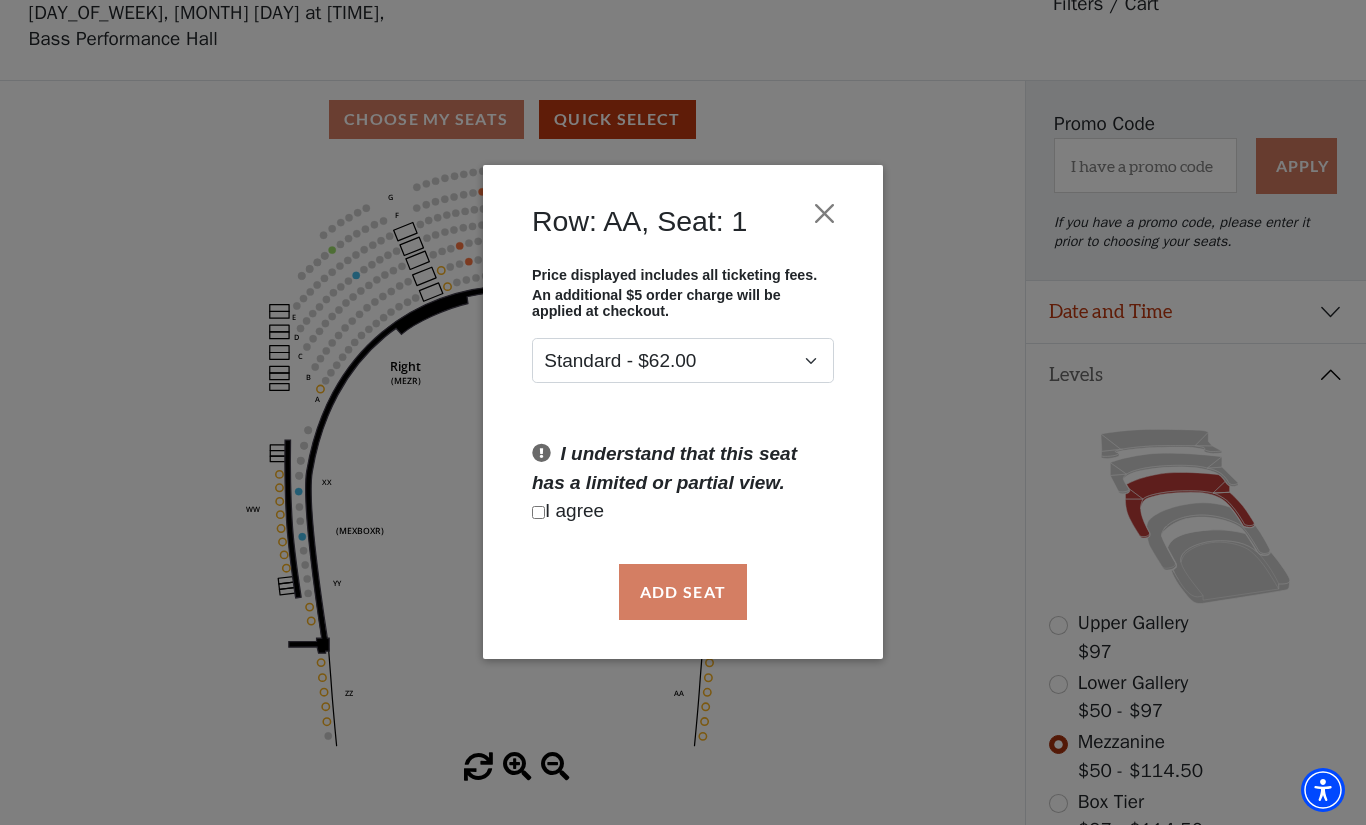 click at bounding box center (538, 512) 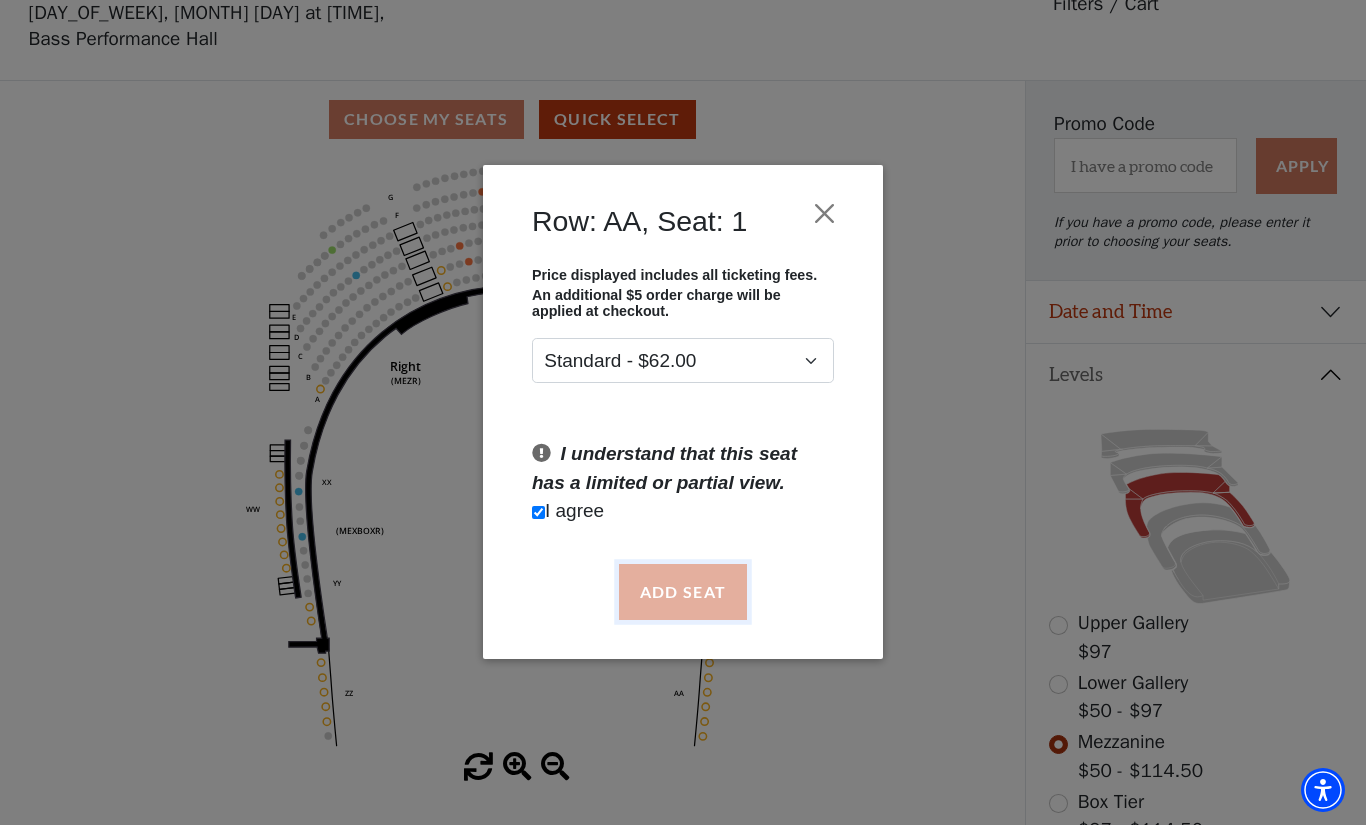 click on "Add Seat" at bounding box center (683, 592) 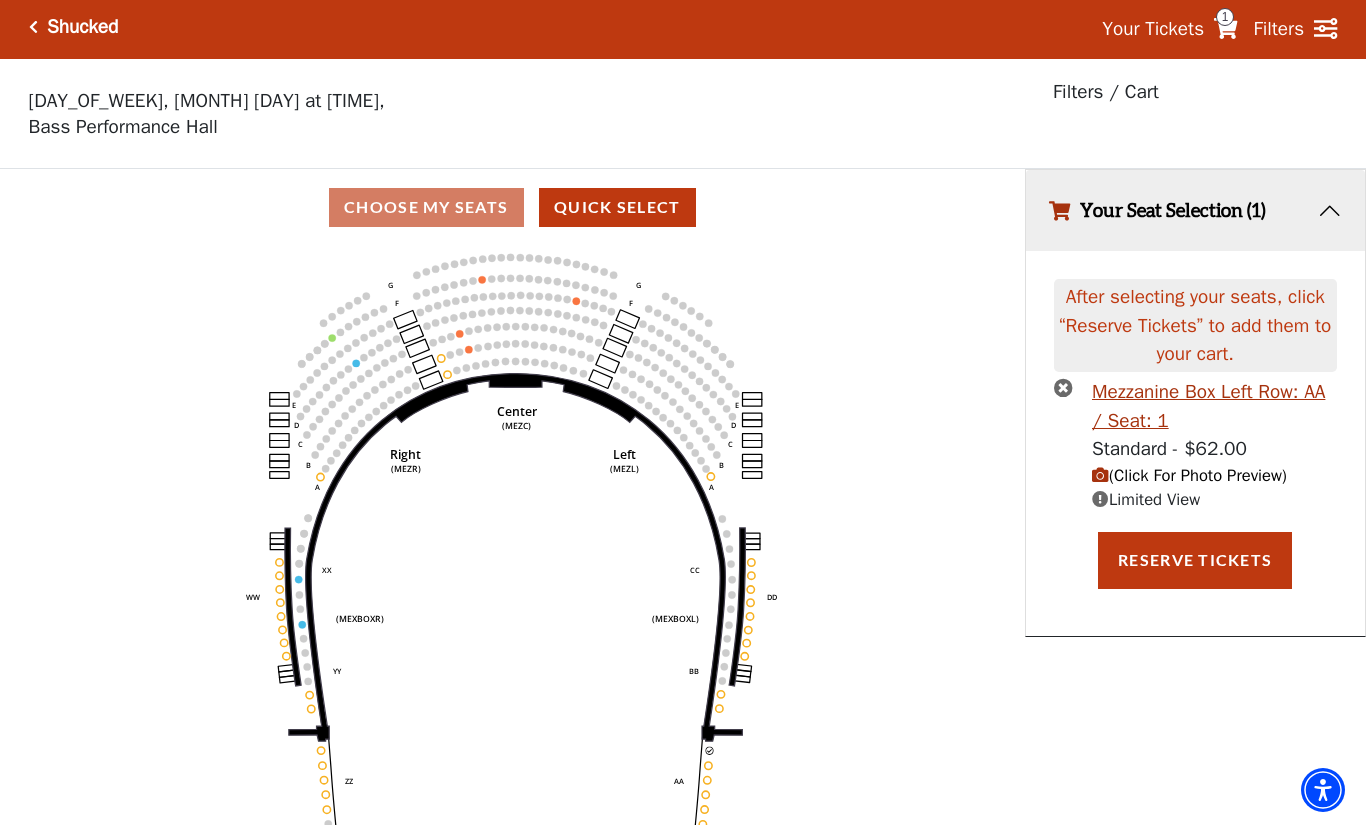scroll, scrollTop: 0, scrollLeft: 0, axis: both 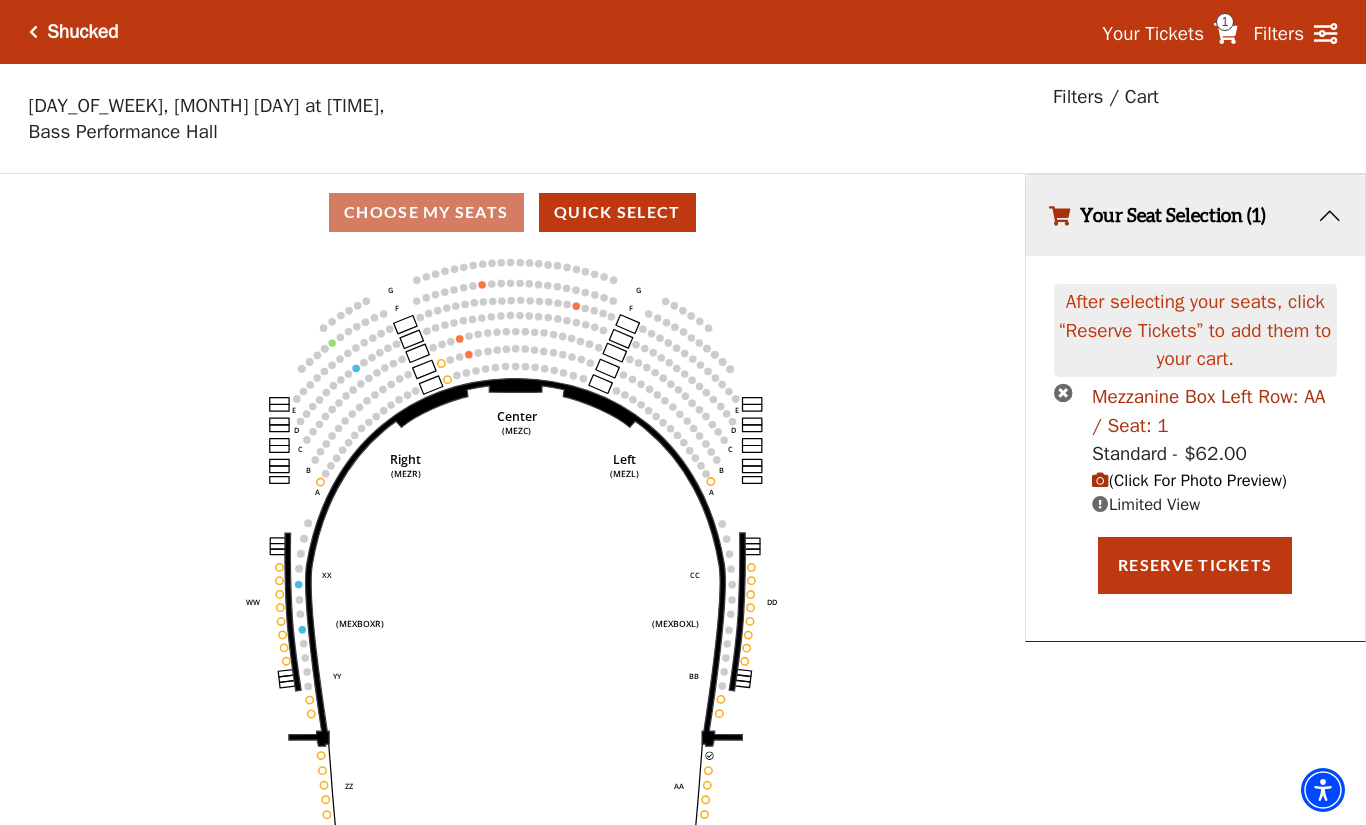 click on "Mezzanine Box Left Row: AA / Seat: 1" at bounding box center [1214, 411] 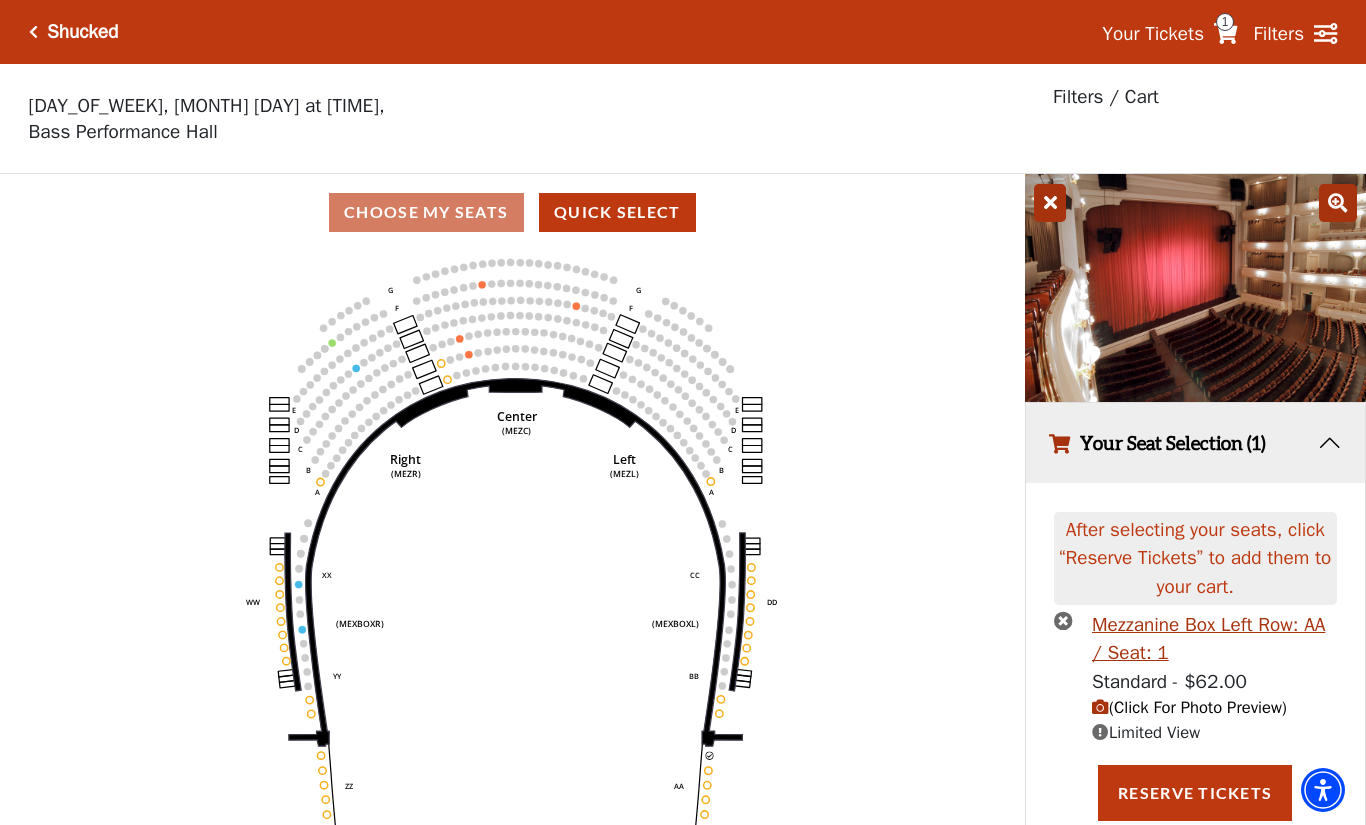 scroll, scrollTop: 43, scrollLeft: 0, axis: vertical 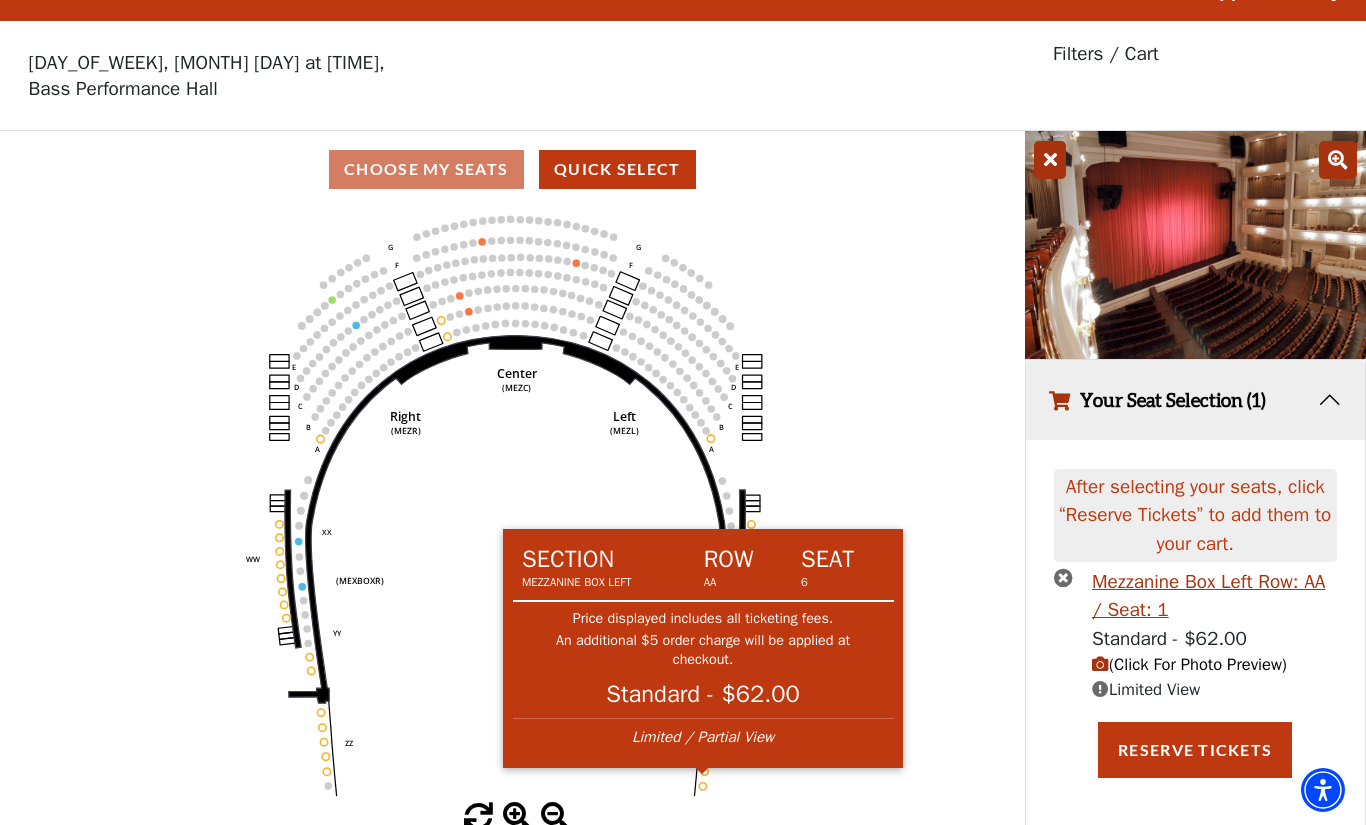 click 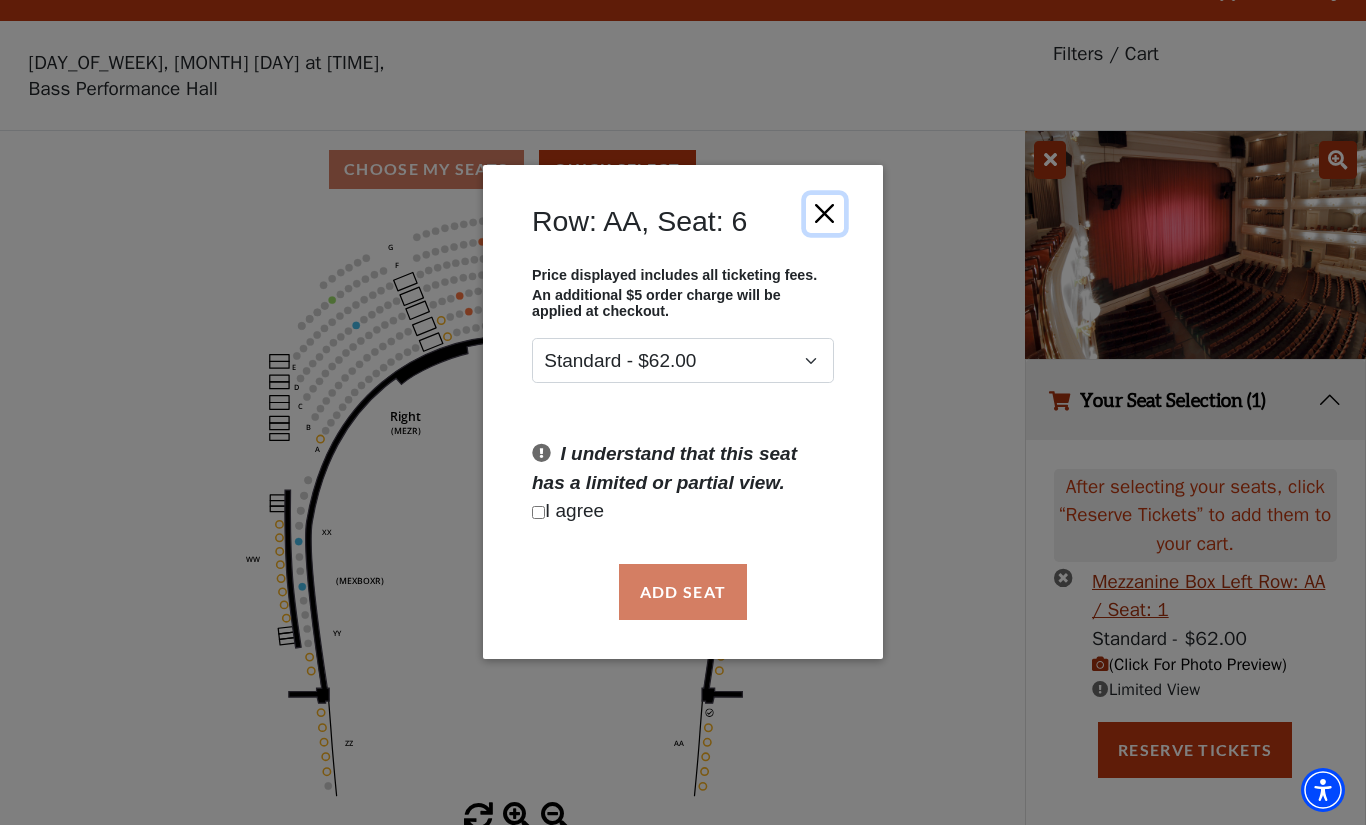 click at bounding box center (825, 214) 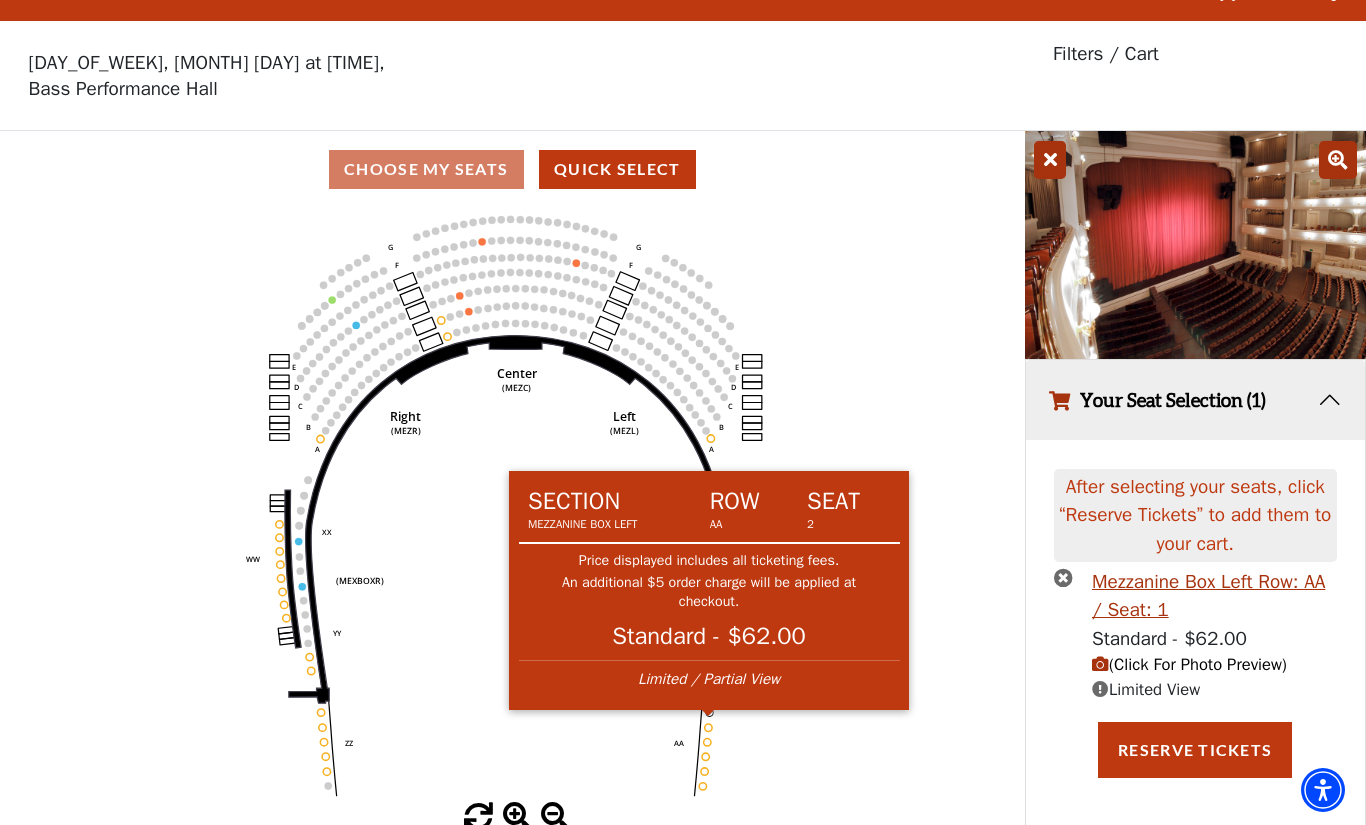 click 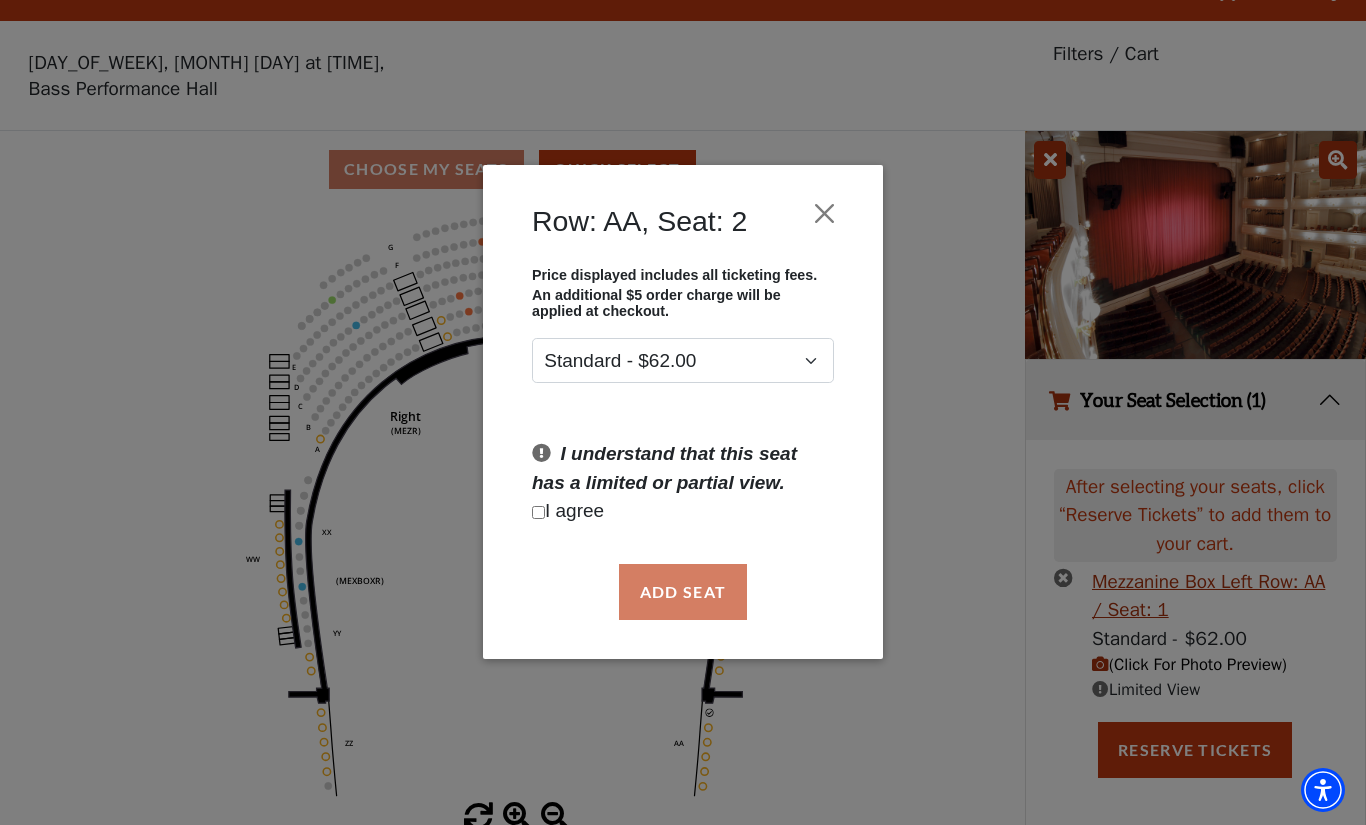 click at bounding box center (538, 512) 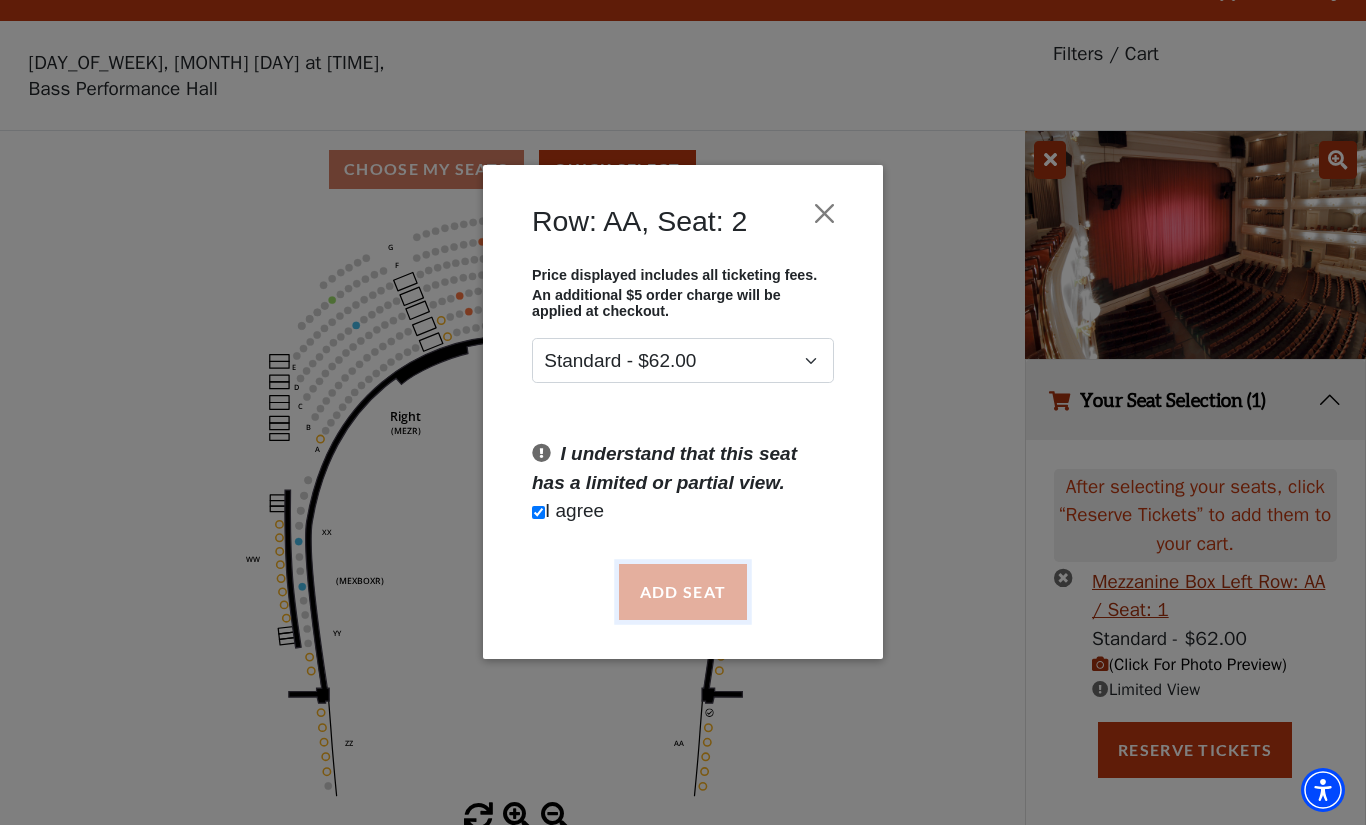 click on "Add Seat" at bounding box center (683, 592) 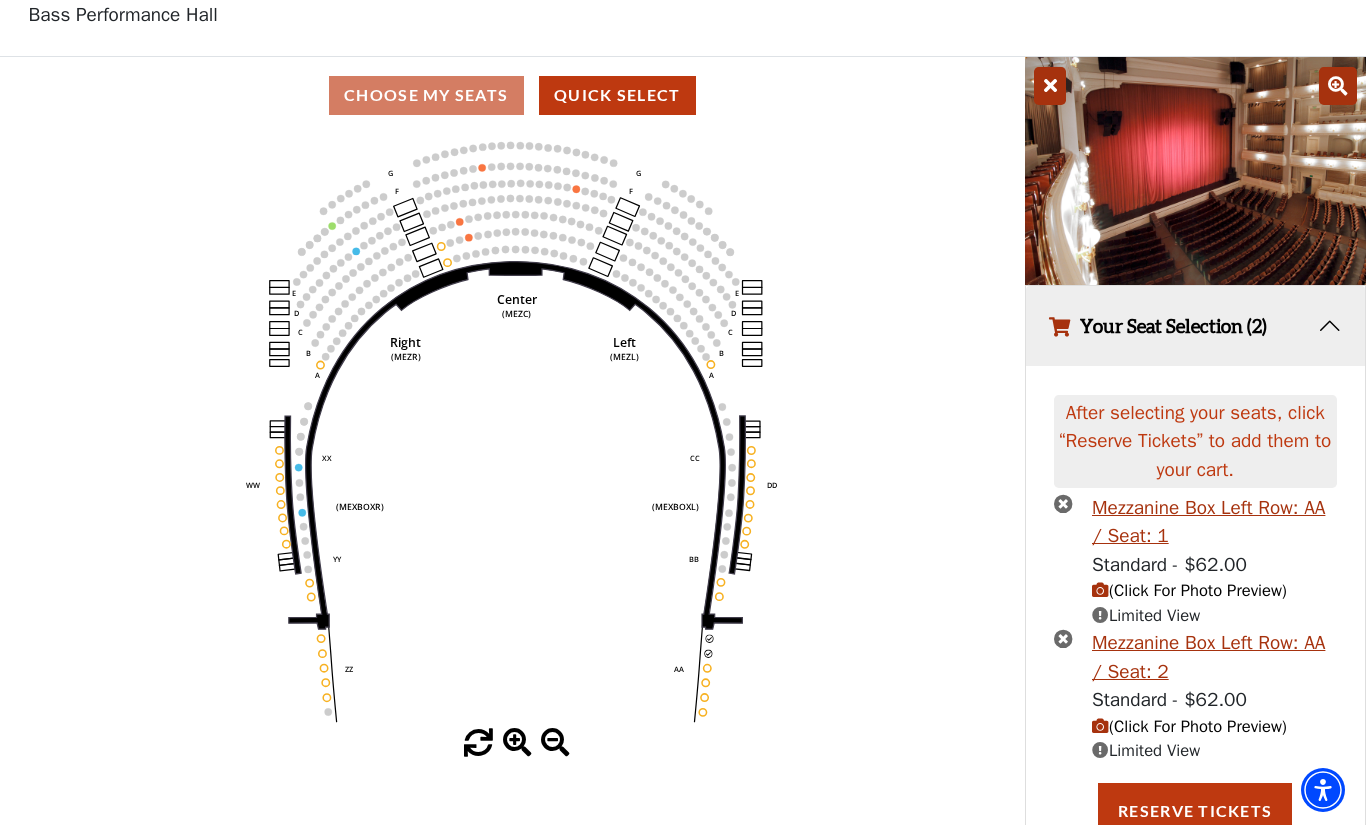 scroll, scrollTop: 126, scrollLeft: 0, axis: vertical 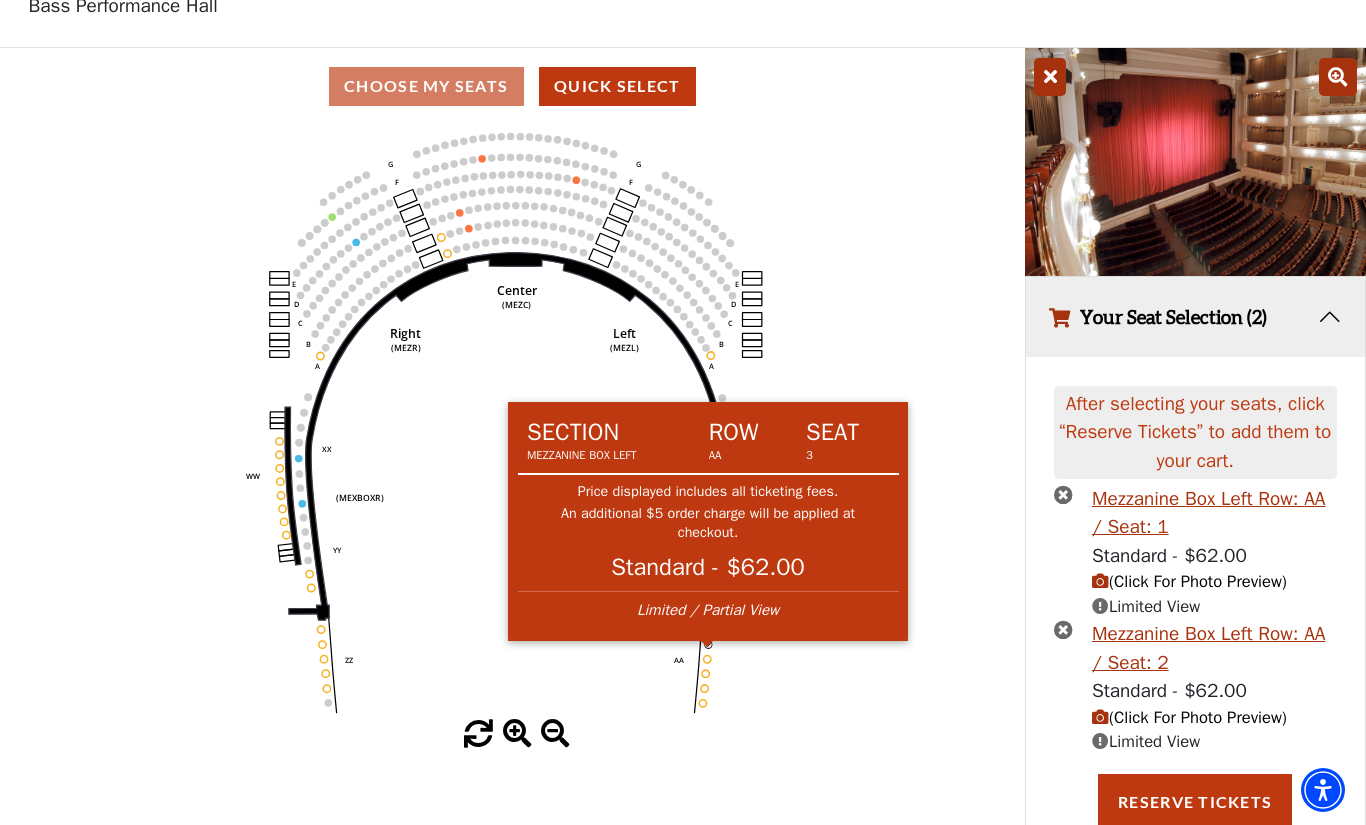click 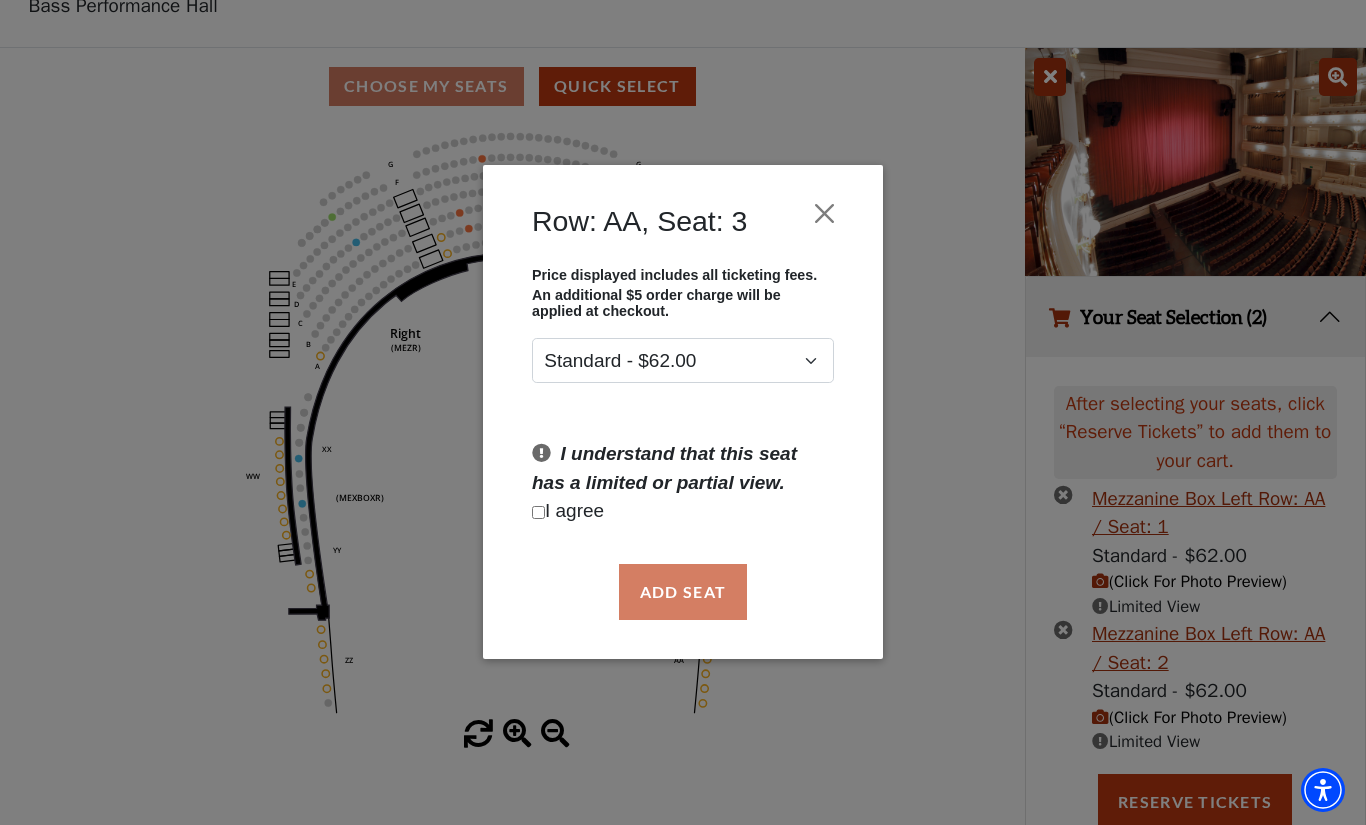 click at bounding box center [538, 512] 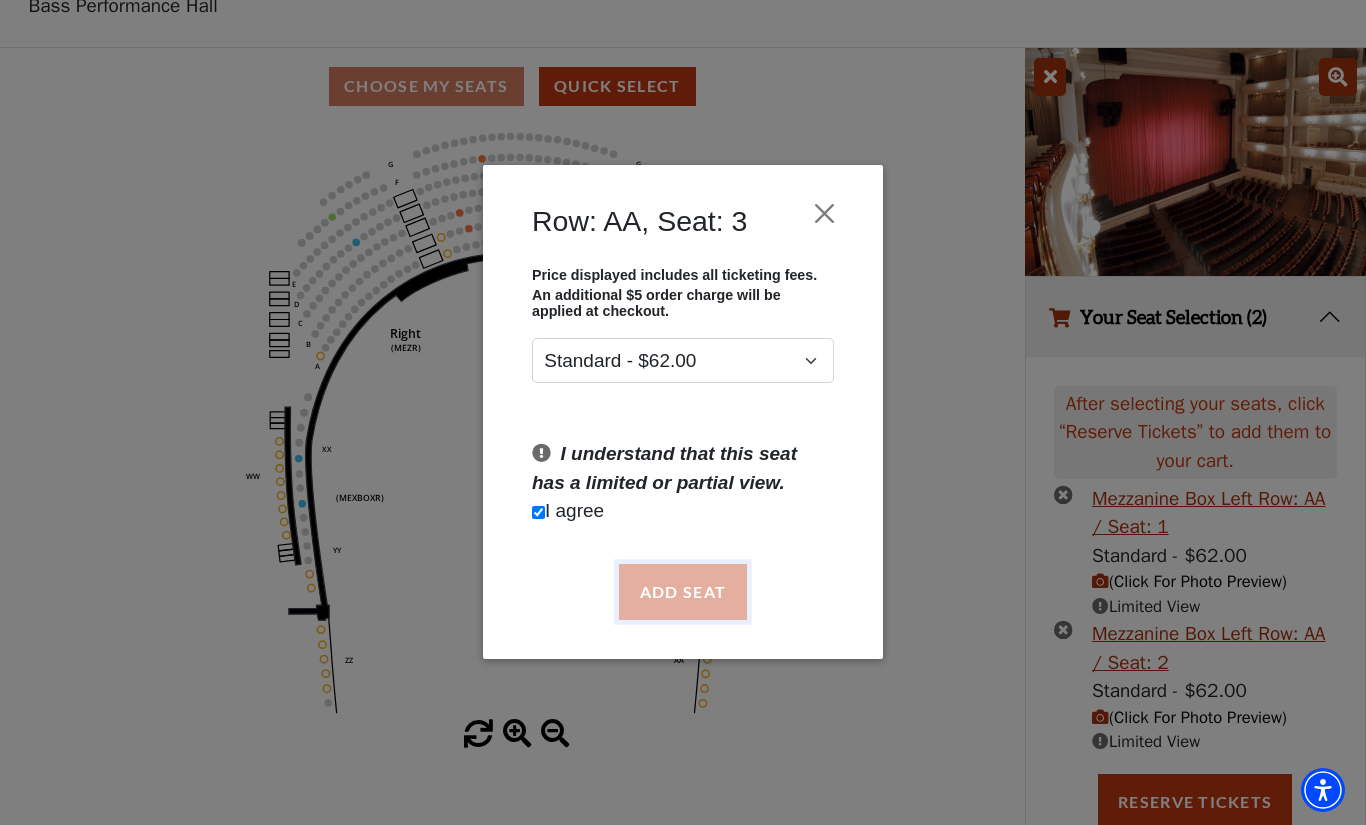 click on "Add Seat" at bounding box center (683, 592) 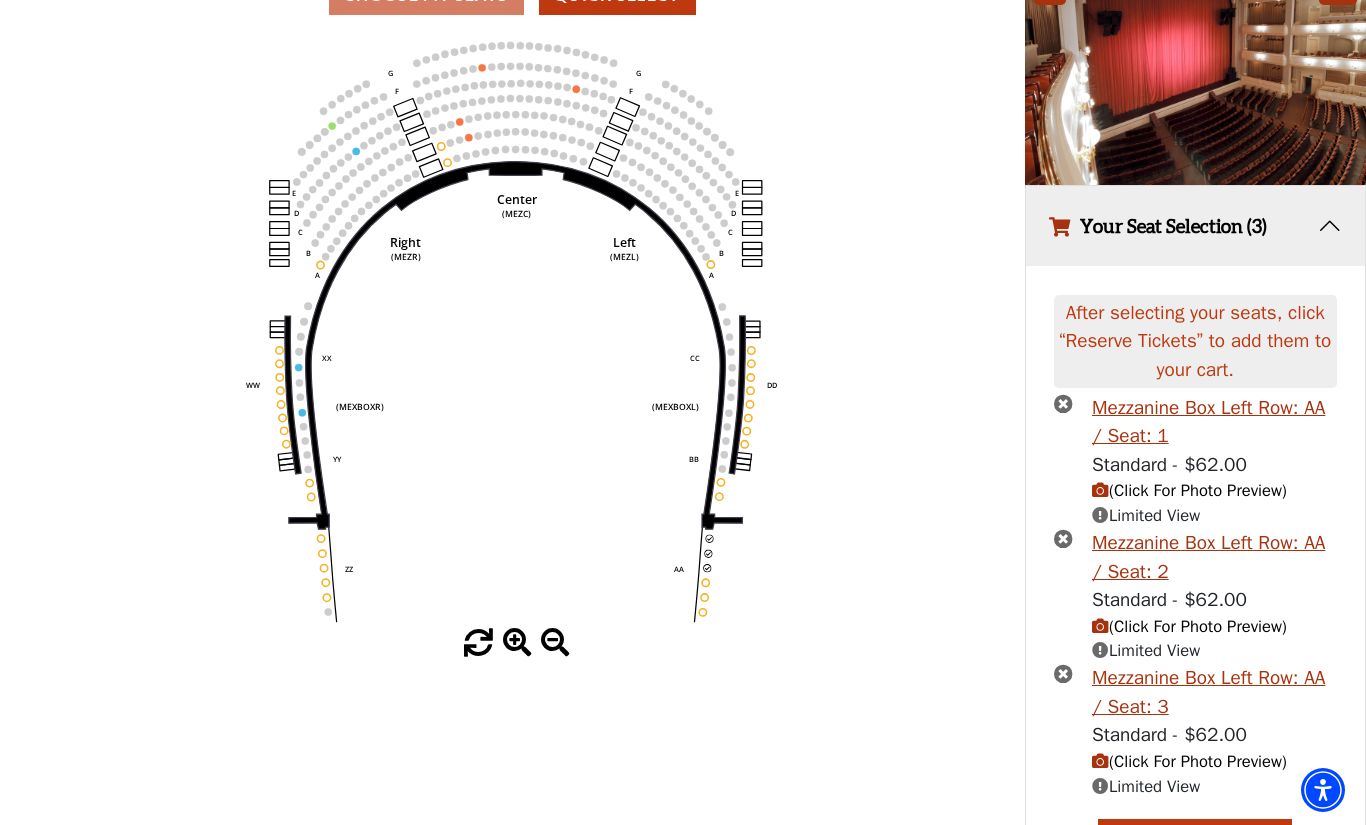 scroll, scrollTop: 261, scrollLeft: 0, axis: vertical 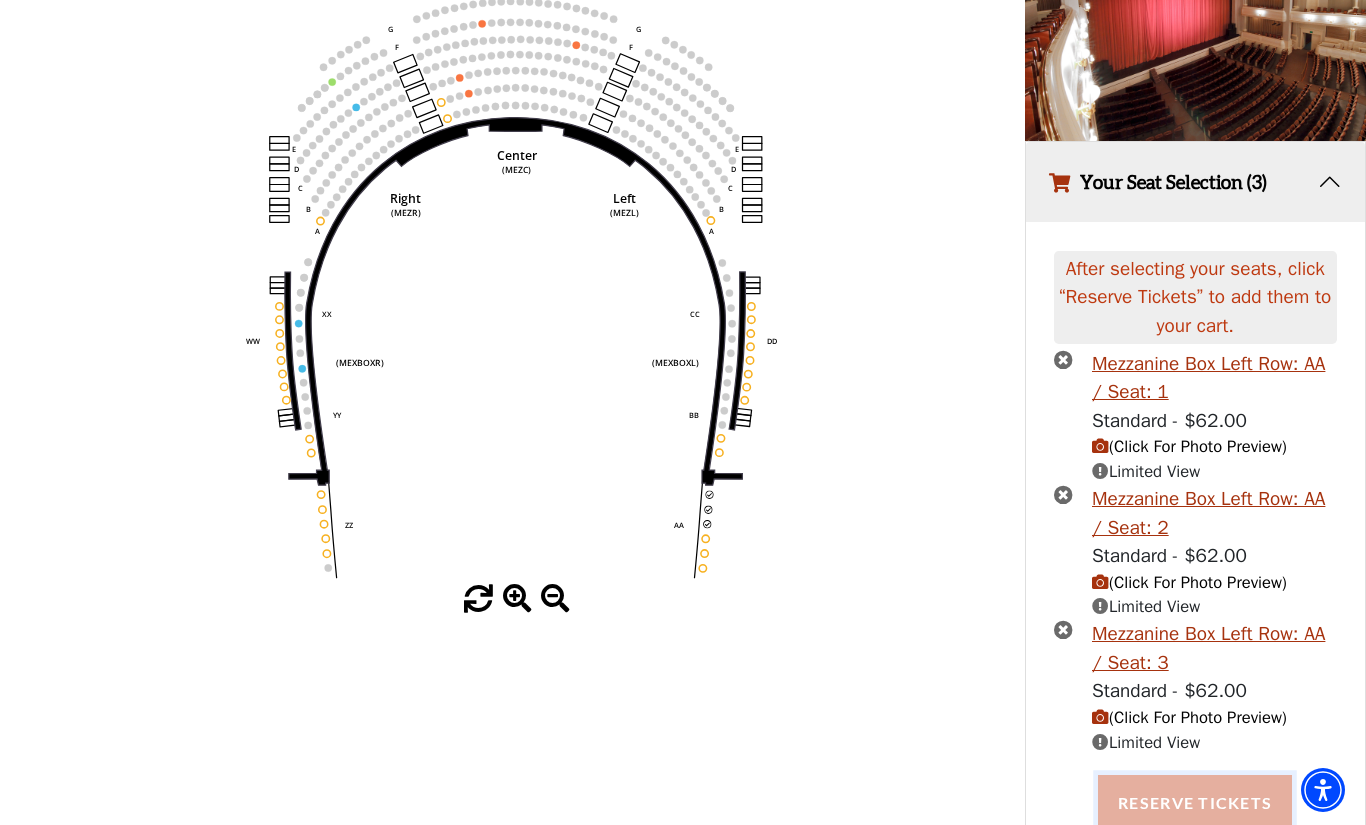 click on "Reserve Tickets" at bounding box center (1195, 803) 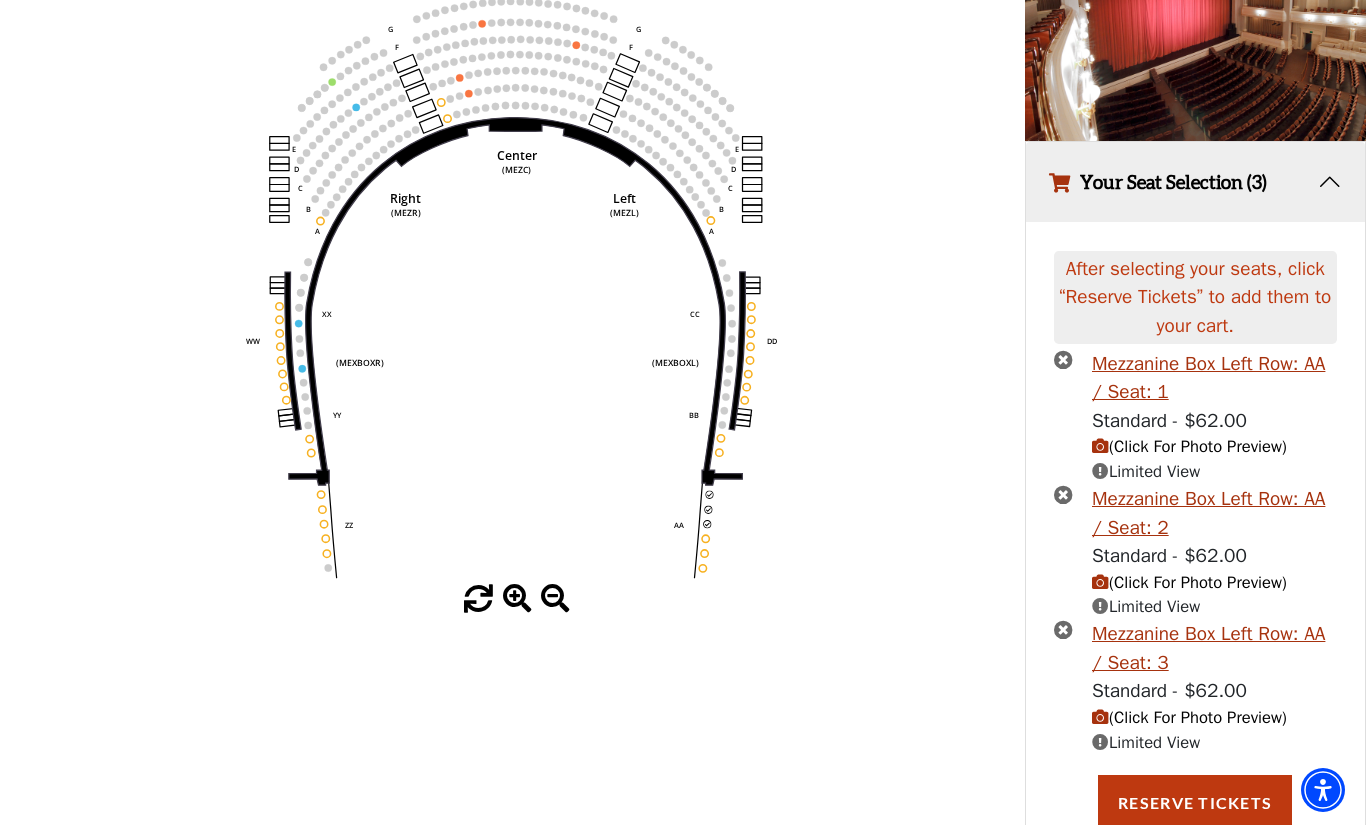 click at bounding box center [1063, 629] 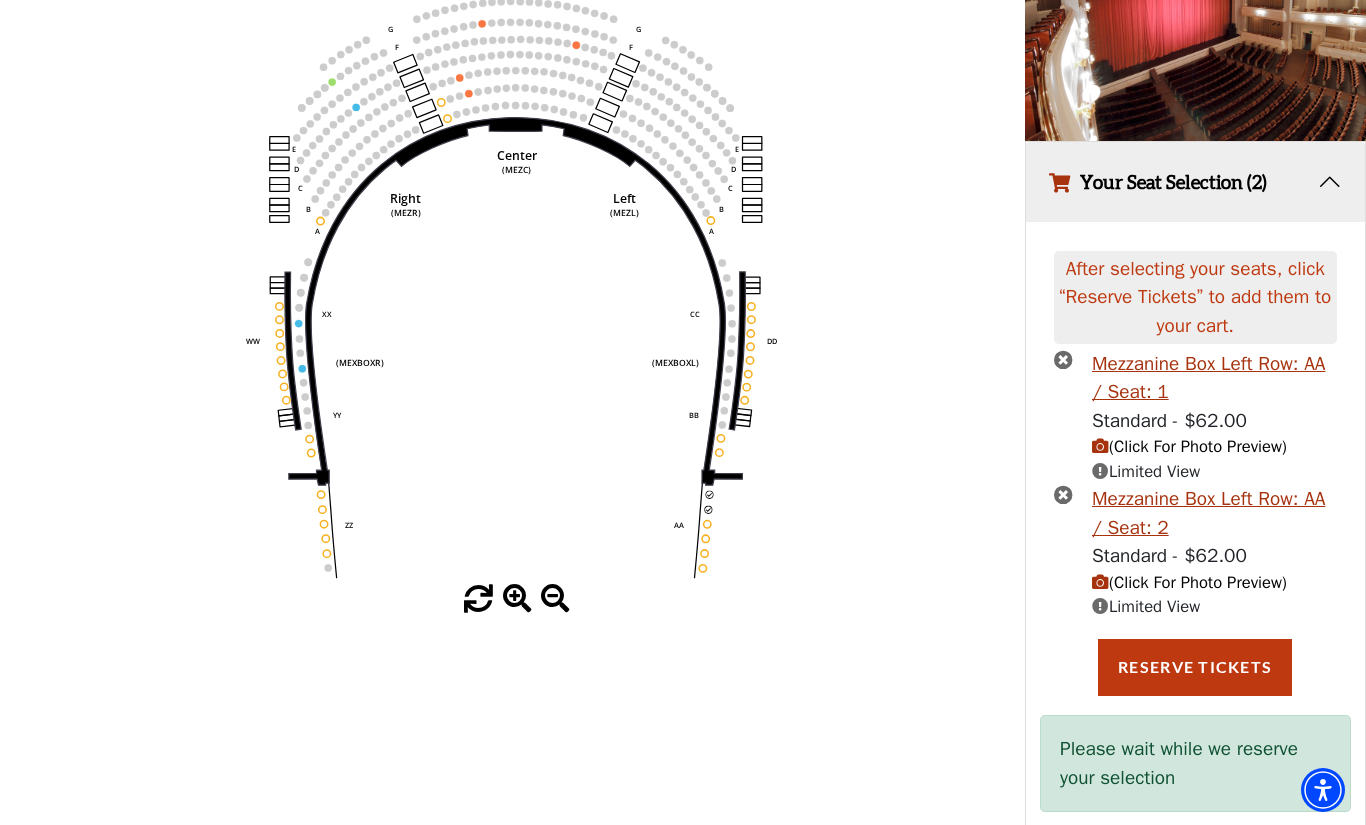 click at bounding box center [1063, 494] 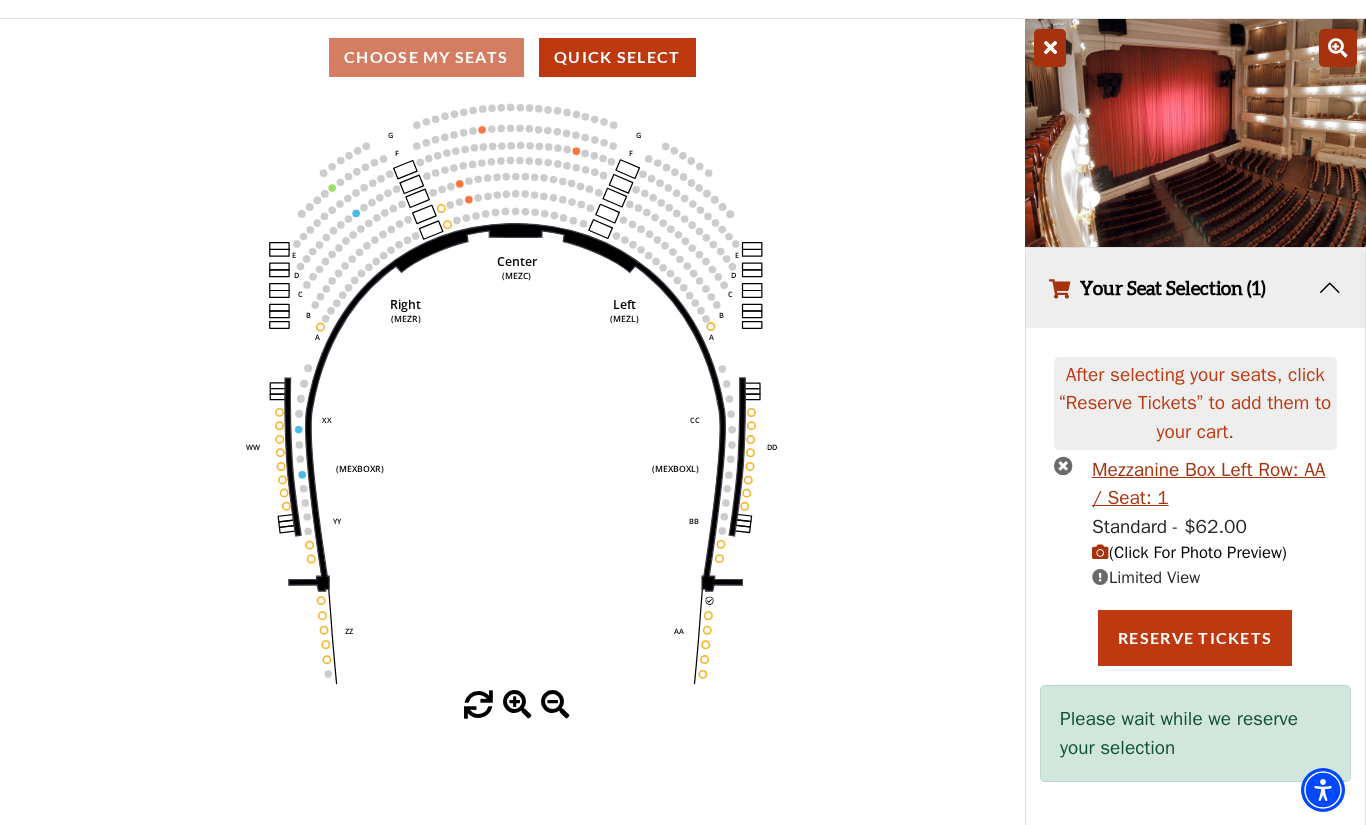 click at bounding box center (1063, 465) 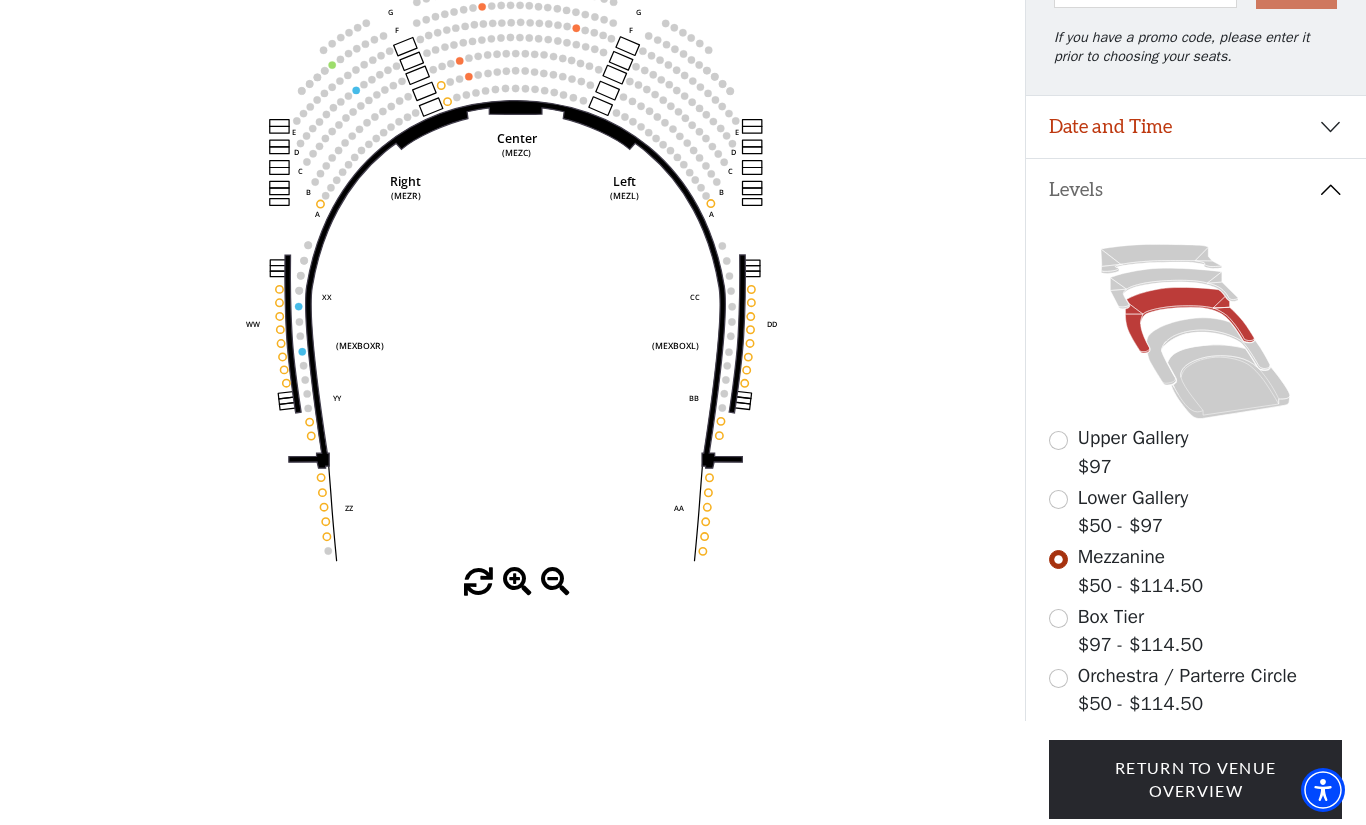 scroll, scrollTop: 361, scrollLeft: 0, axis: vertical 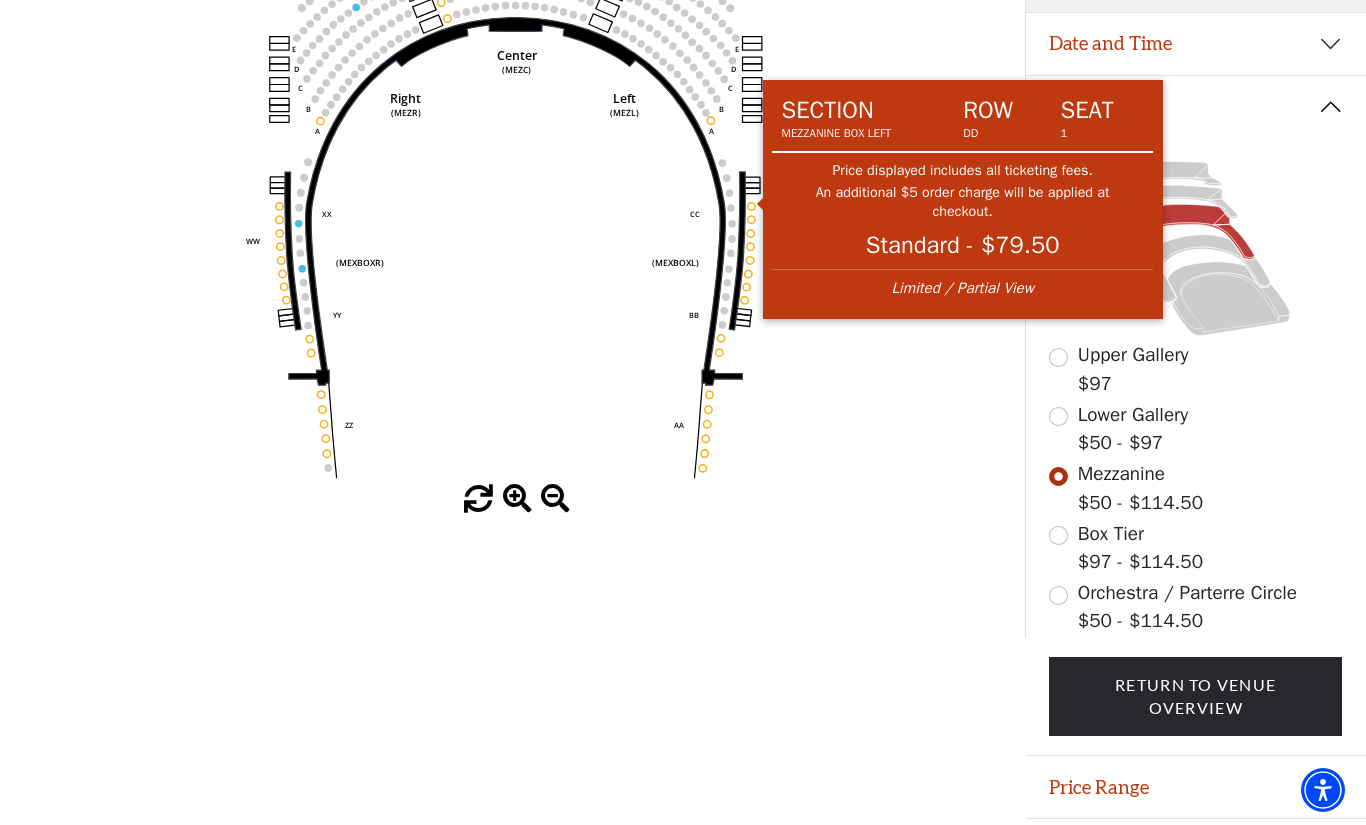 click 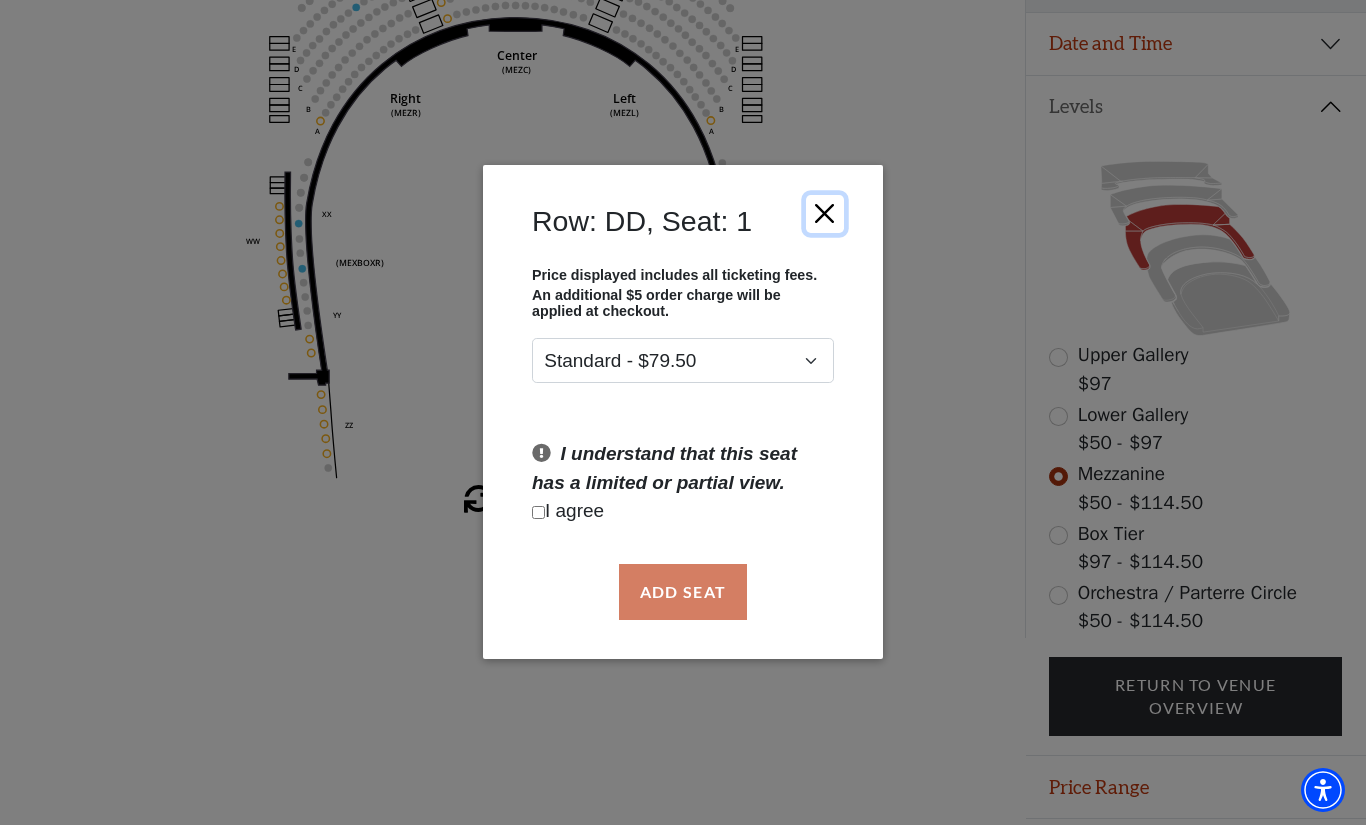 click at bounding box center [825, 214] 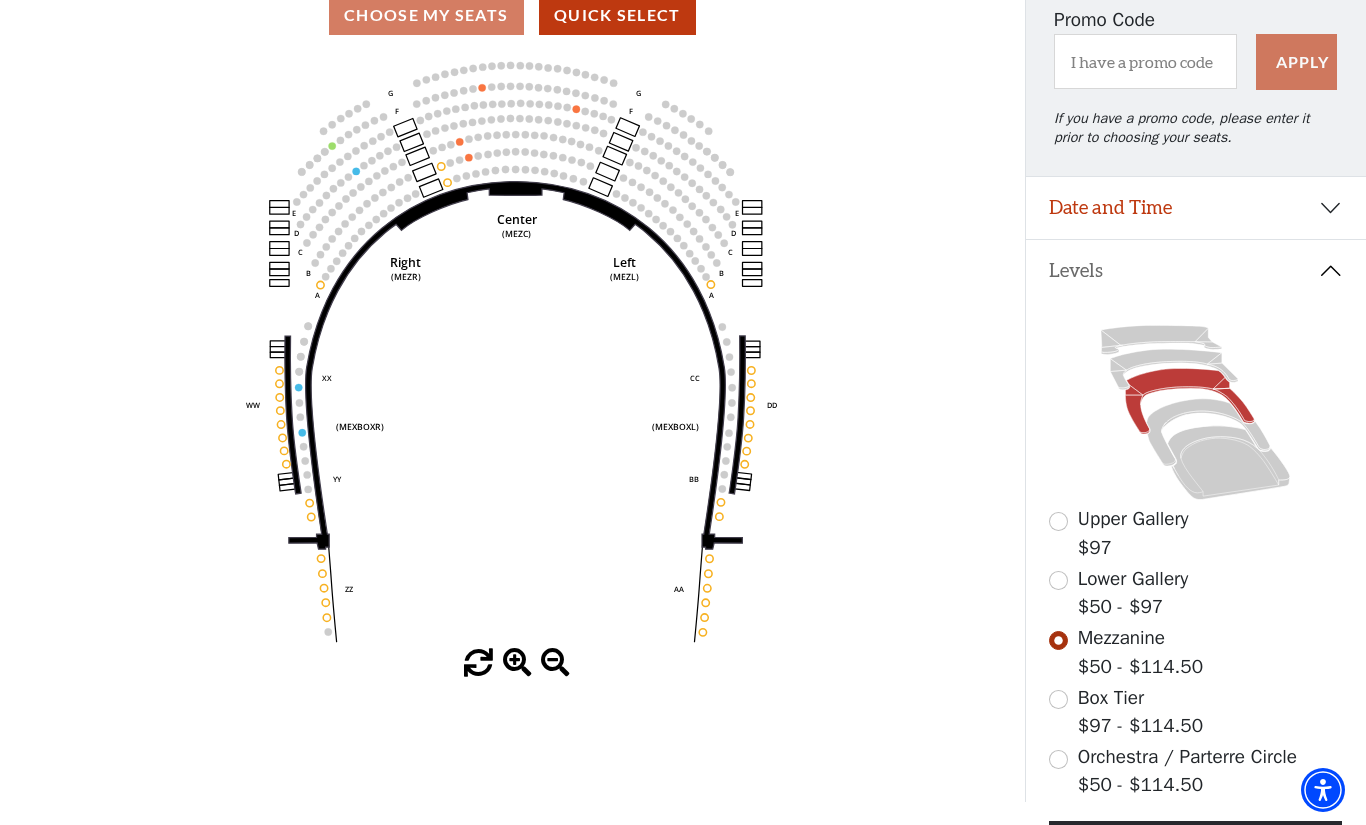 scroll, scrollTop: 192, scrollLeft: 0, axis: vertical 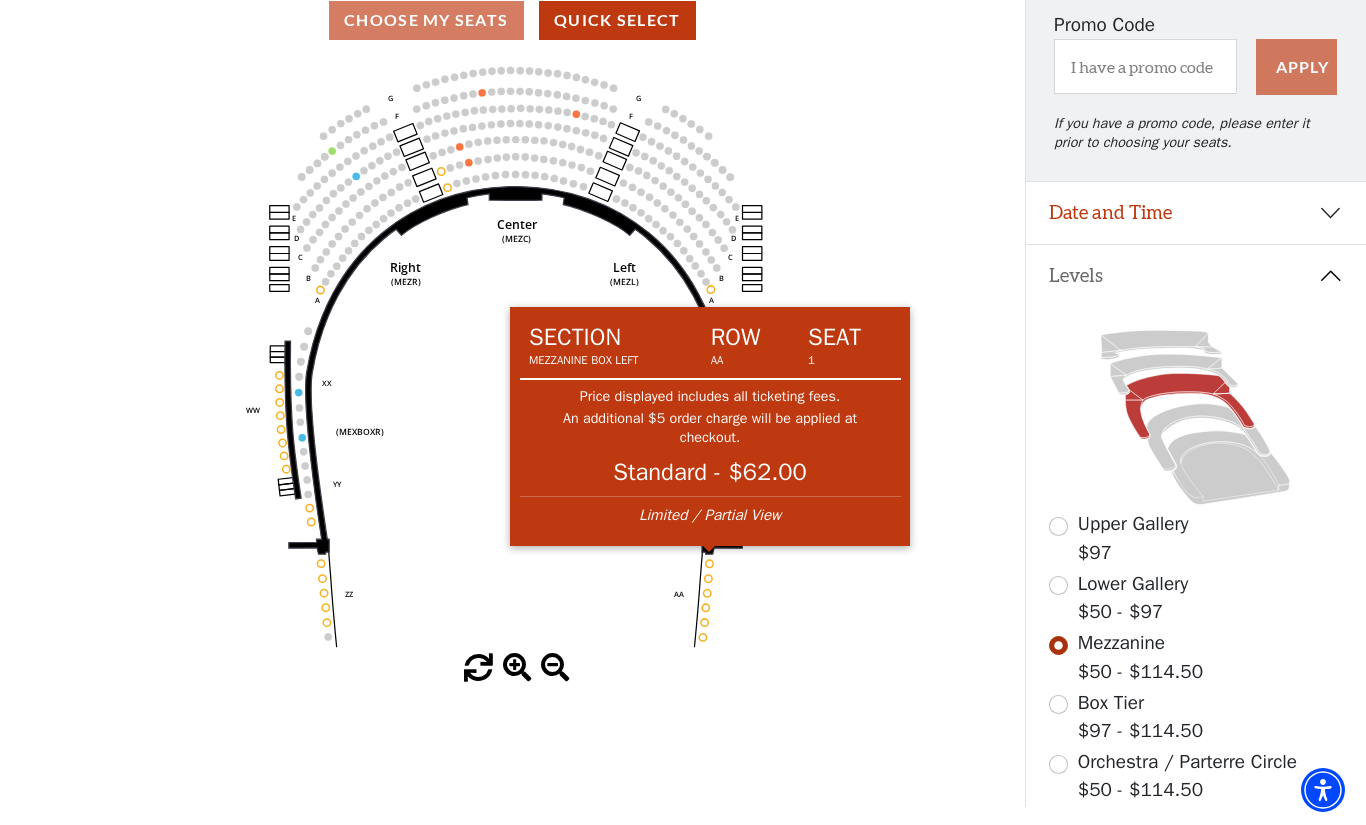 click 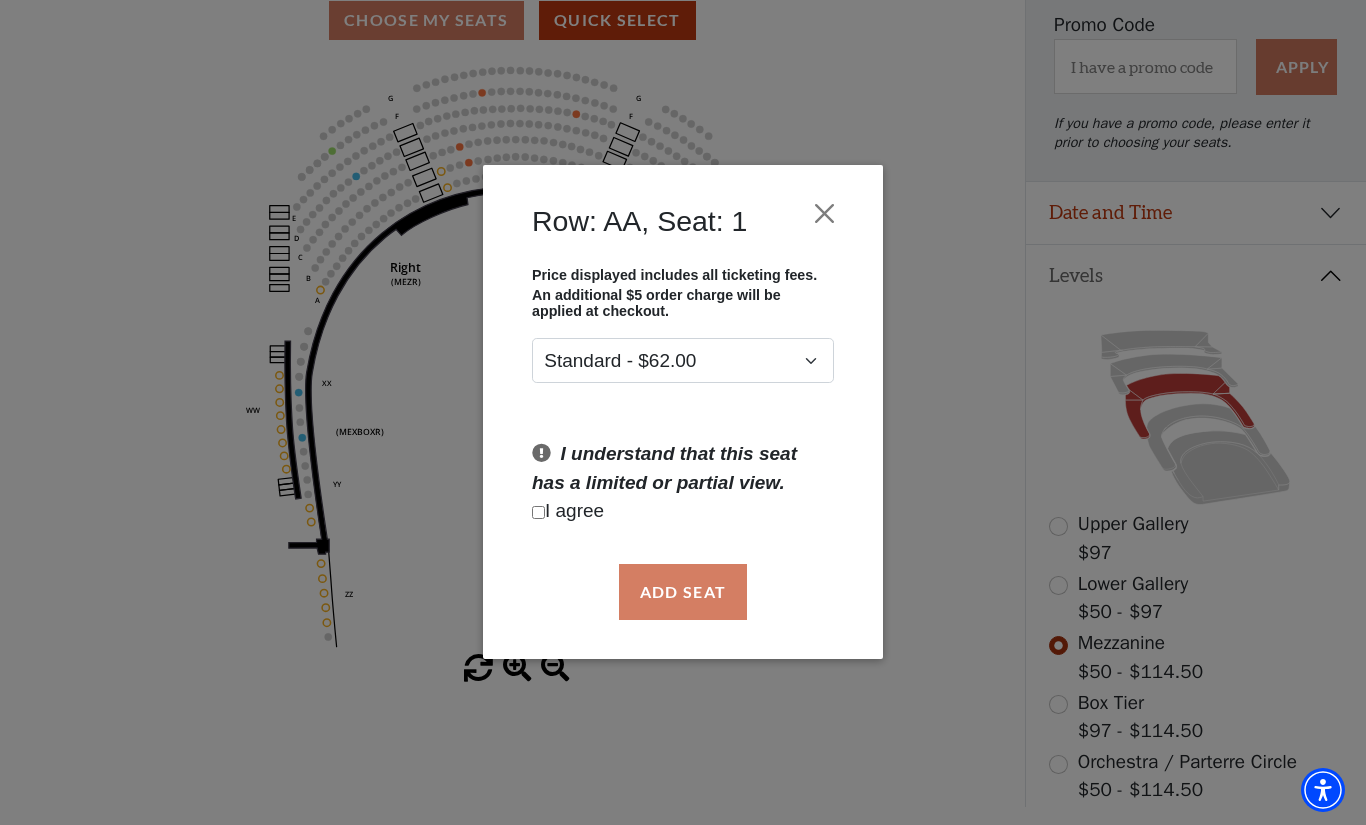 click on "I agree" at bounding box center [683, 512] 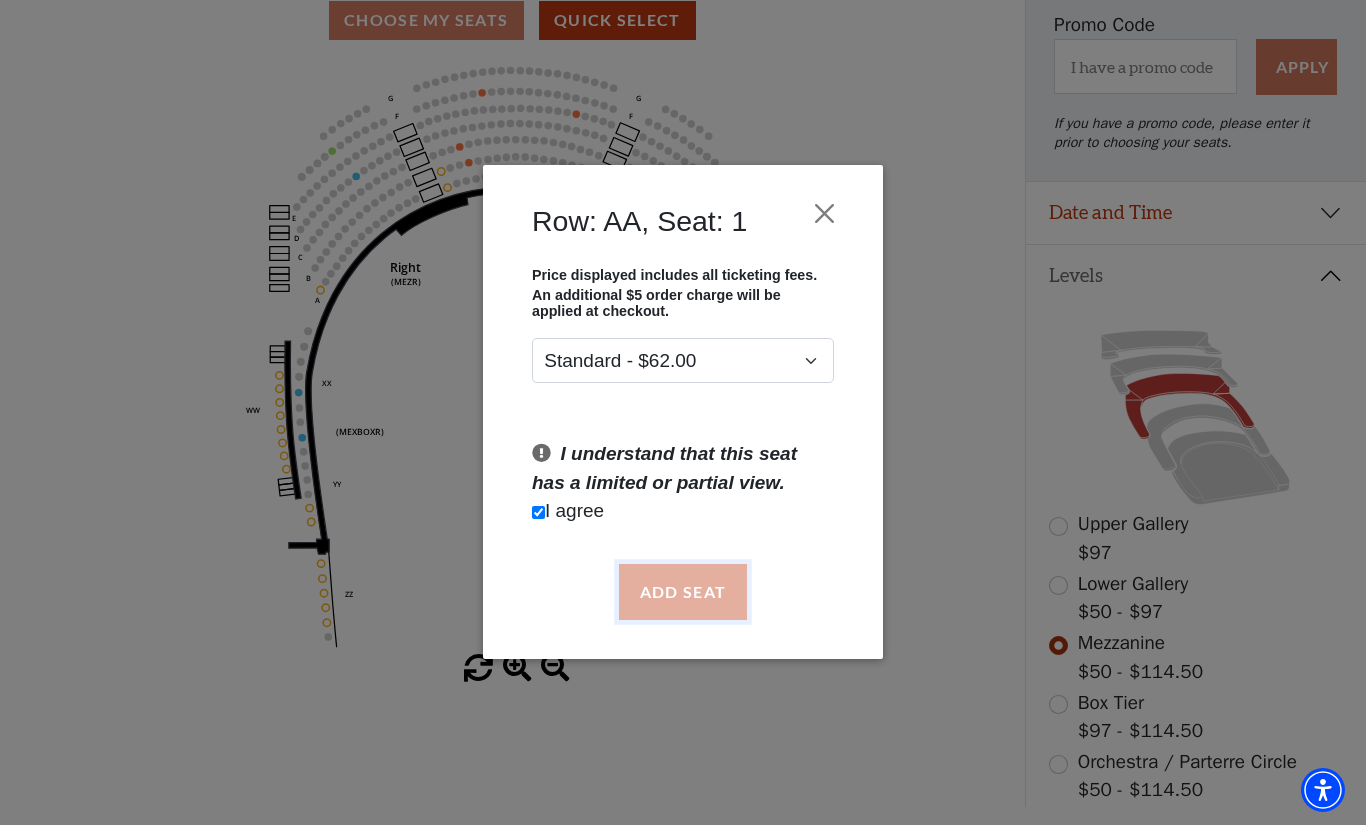 click on "Add Seat" at bounding box center (683, 592) 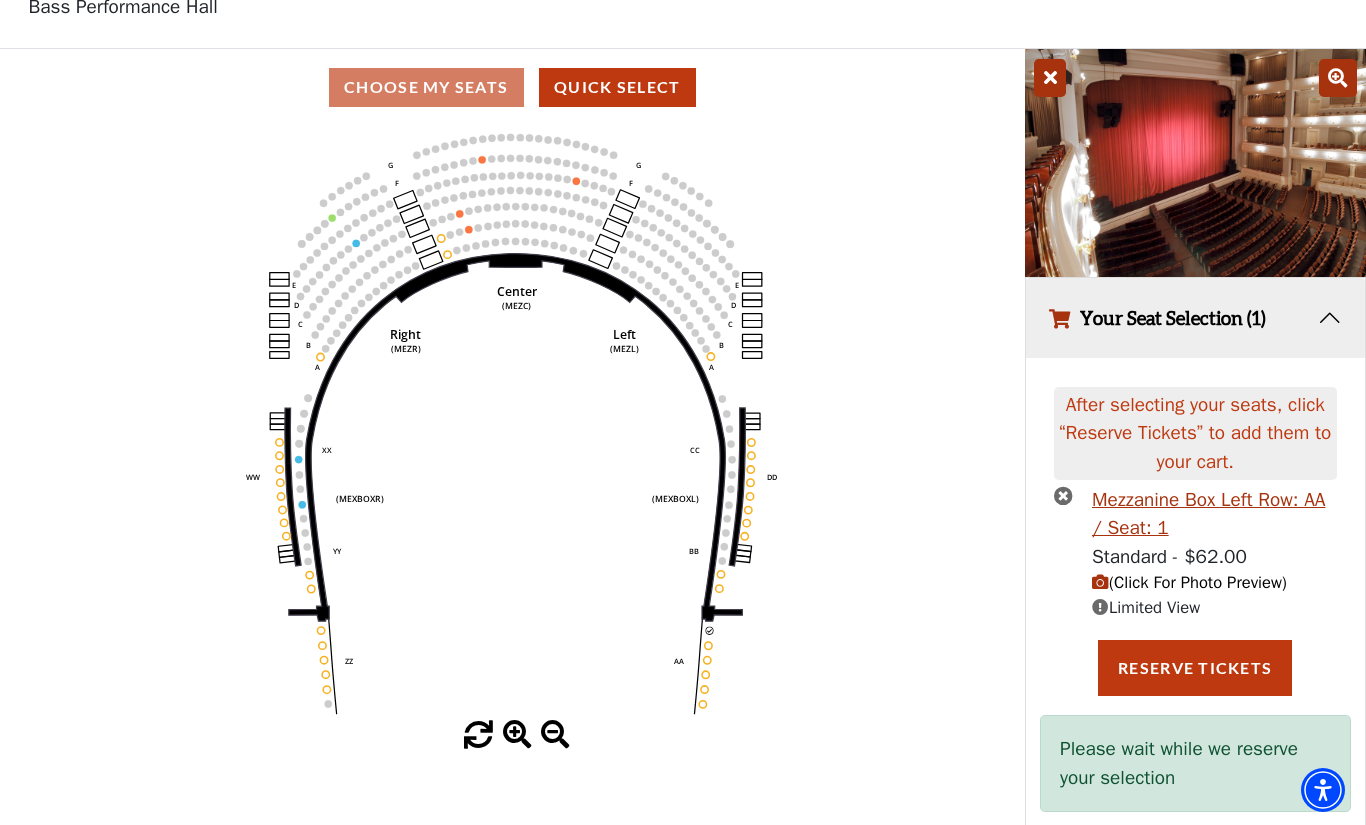 scroll, scrollTop: 135, scrollLeft: 0, axis: vertical 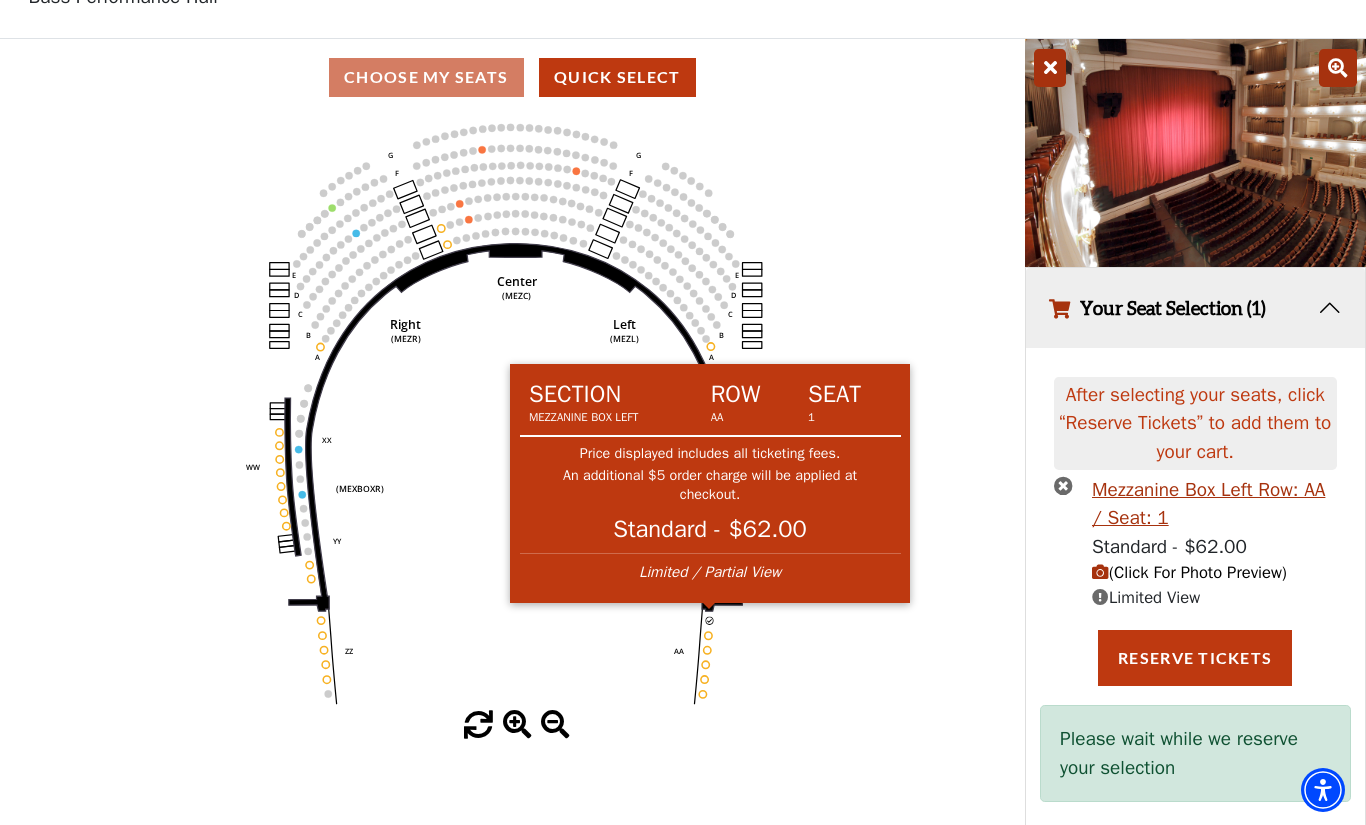 click 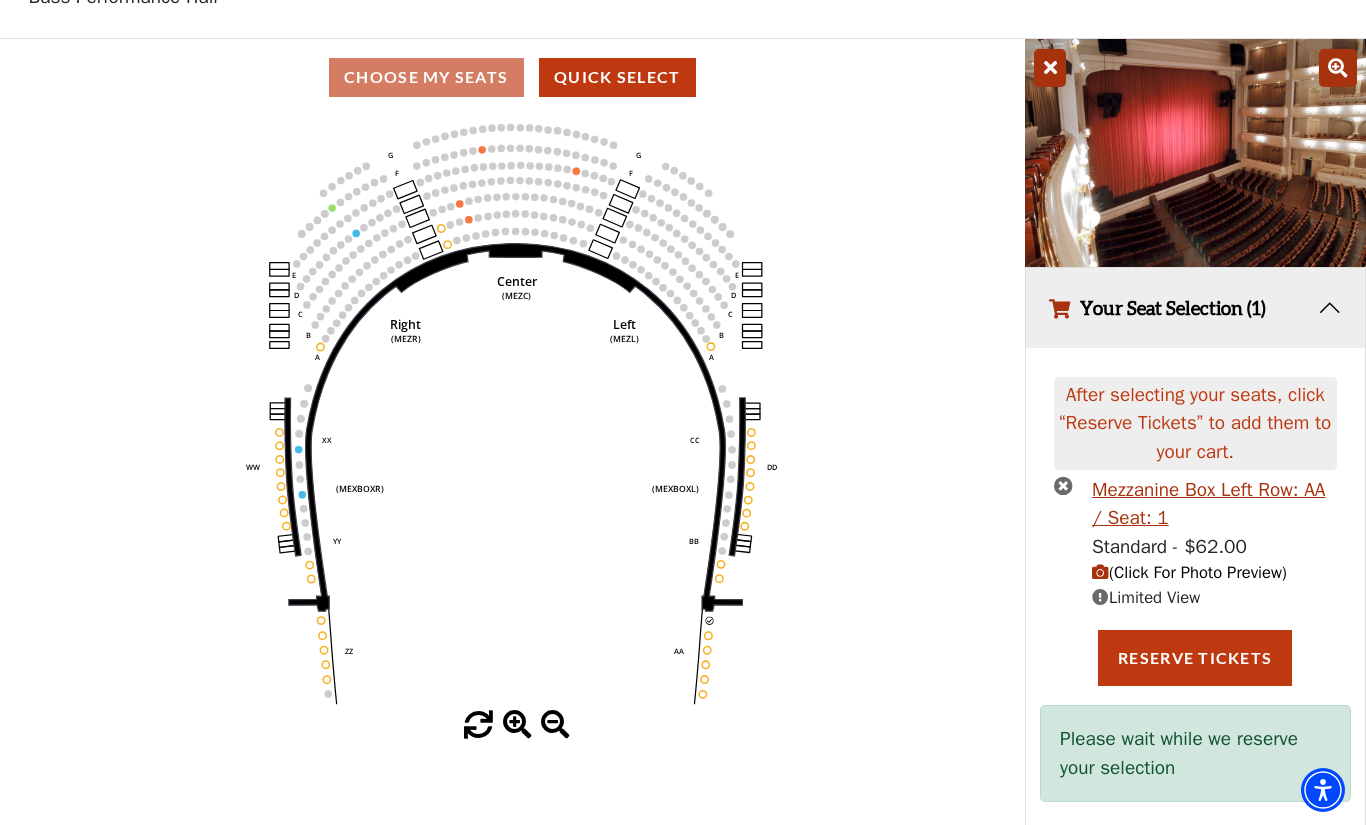 click at bounding box center (1063, 485) 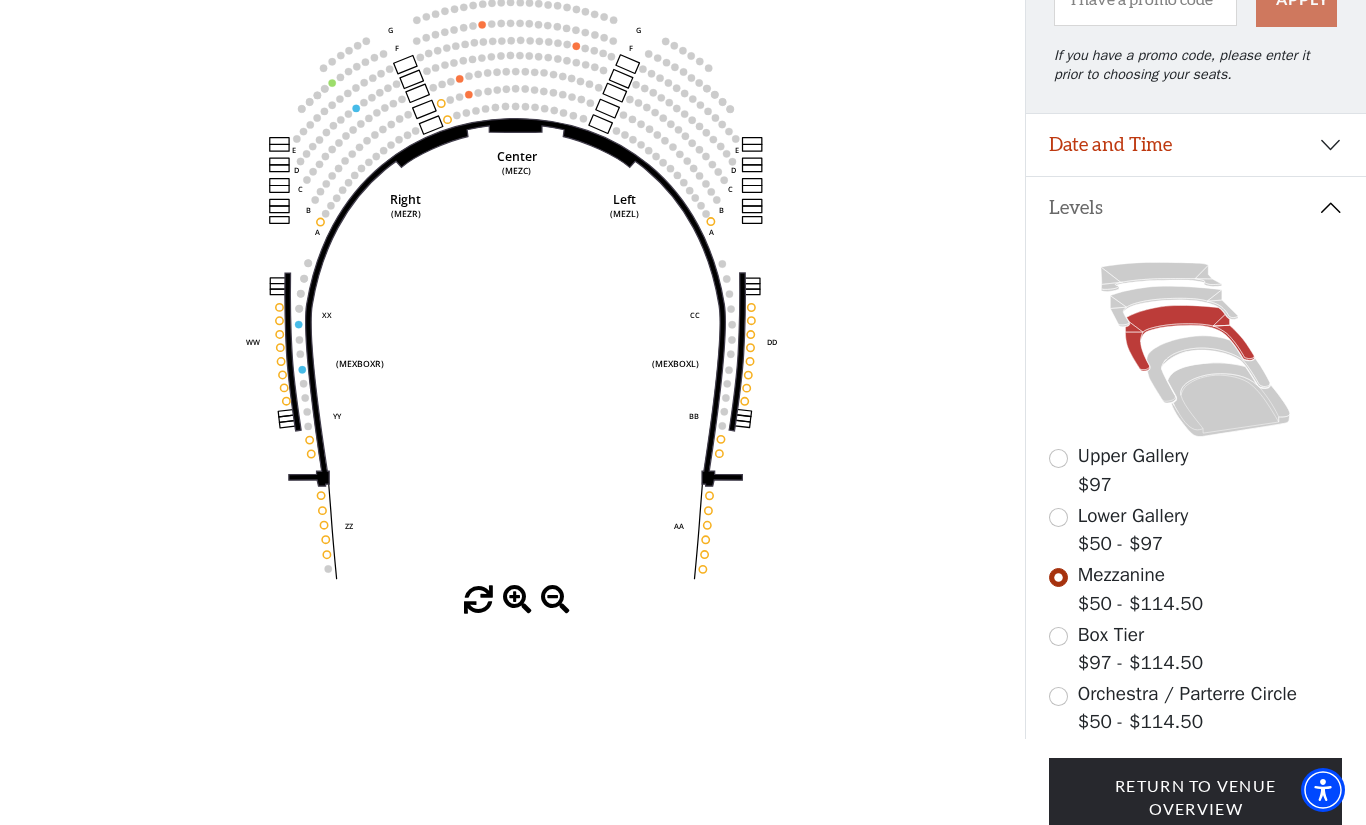 scroll, scrollTop: 361, scrollLeft: 0, axis: vertical 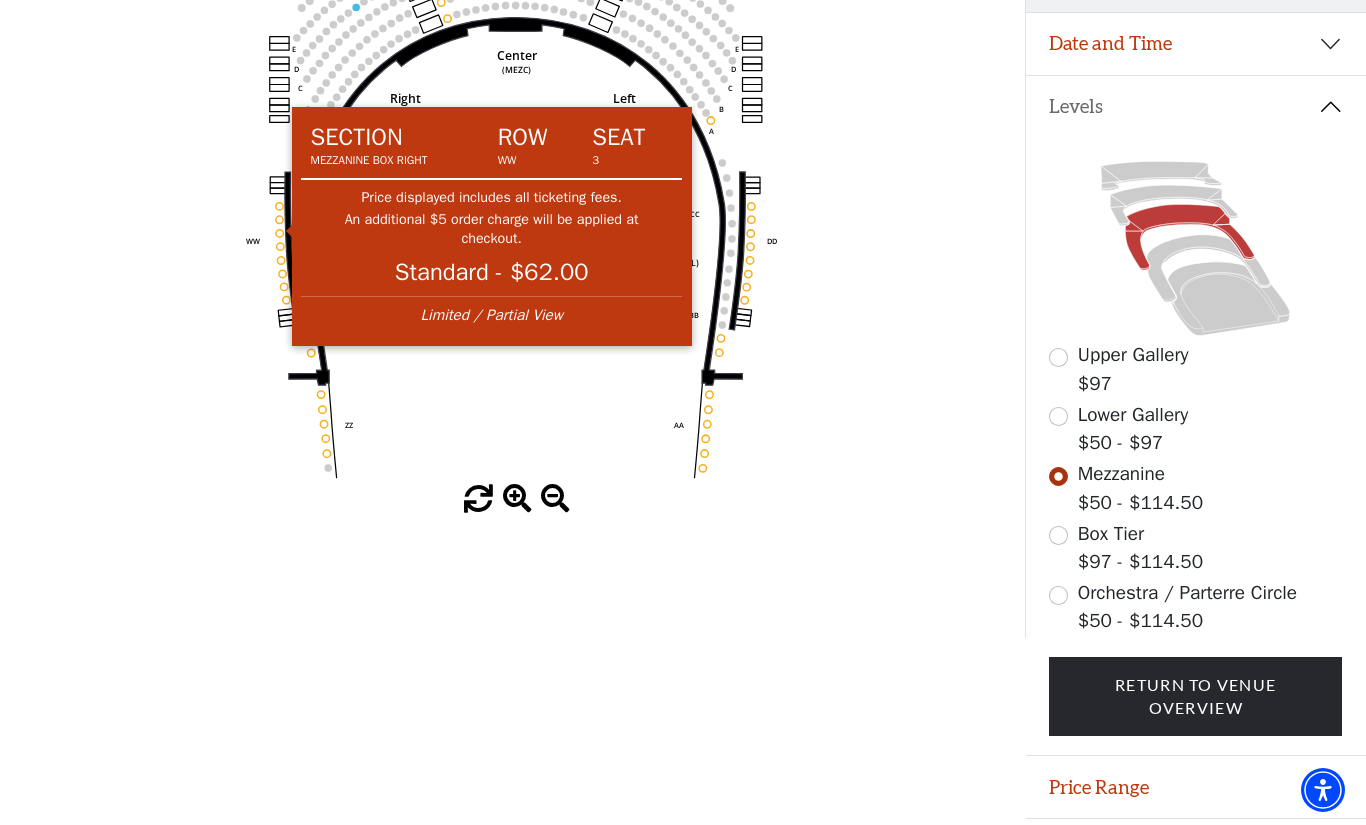 click 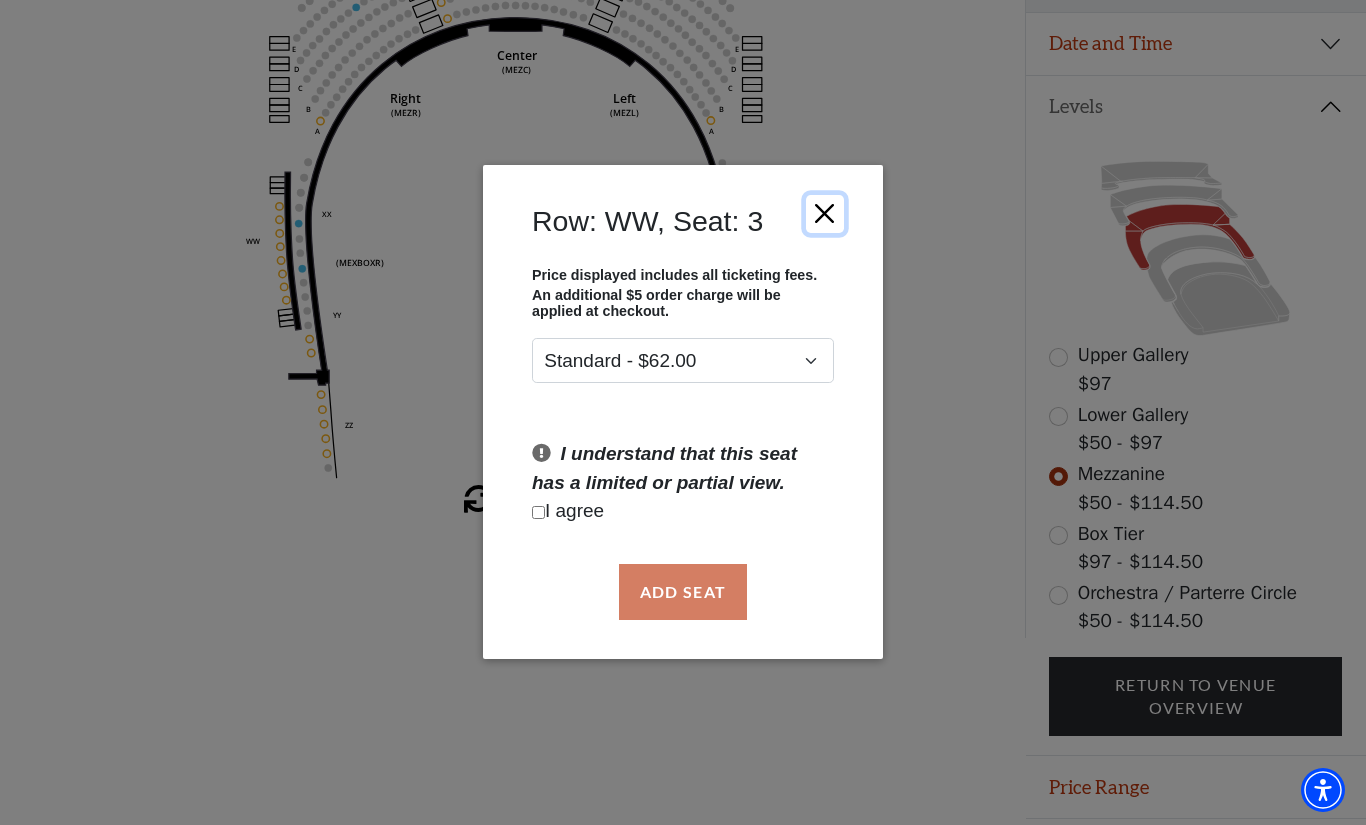 click at bounding box center [825, 214] 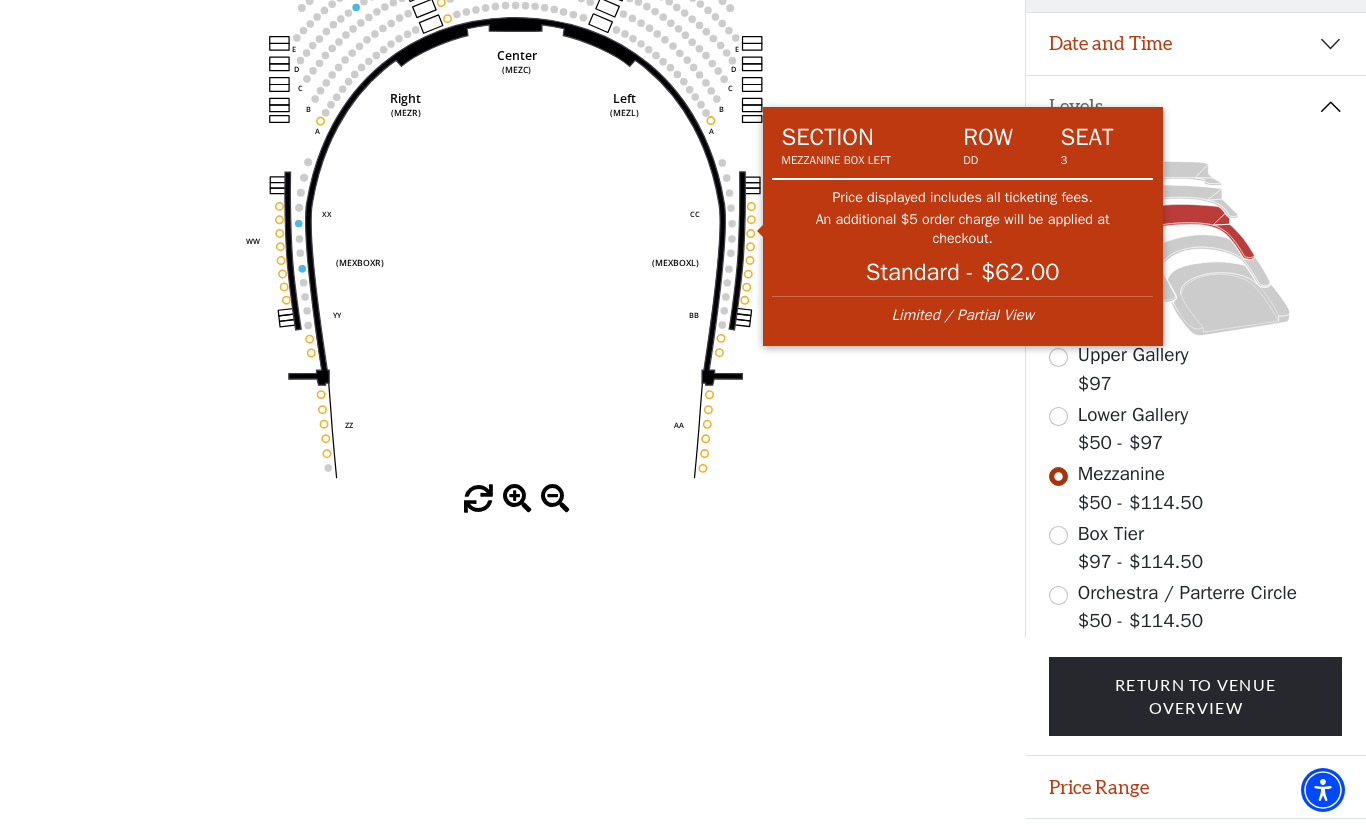 click 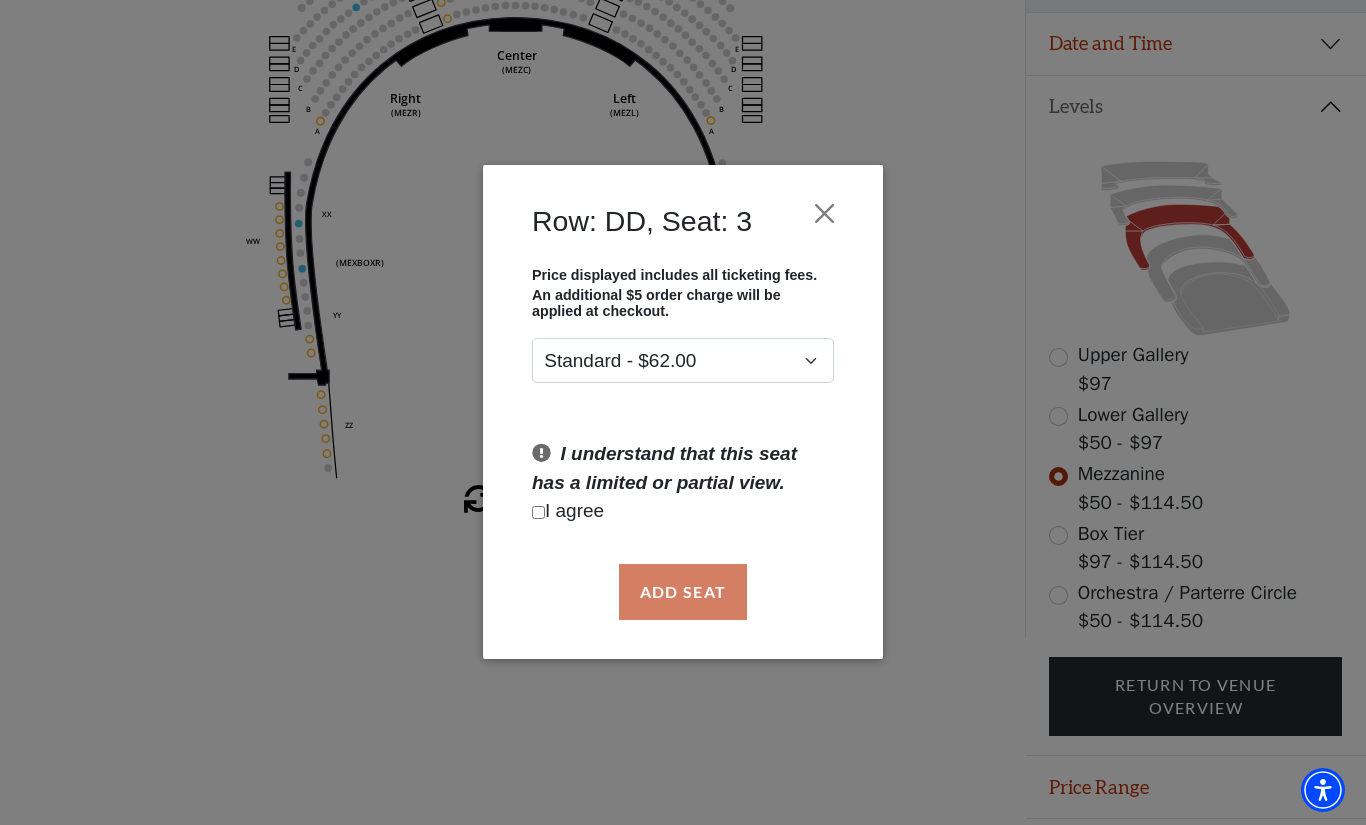click at bounding box center [538, 512] 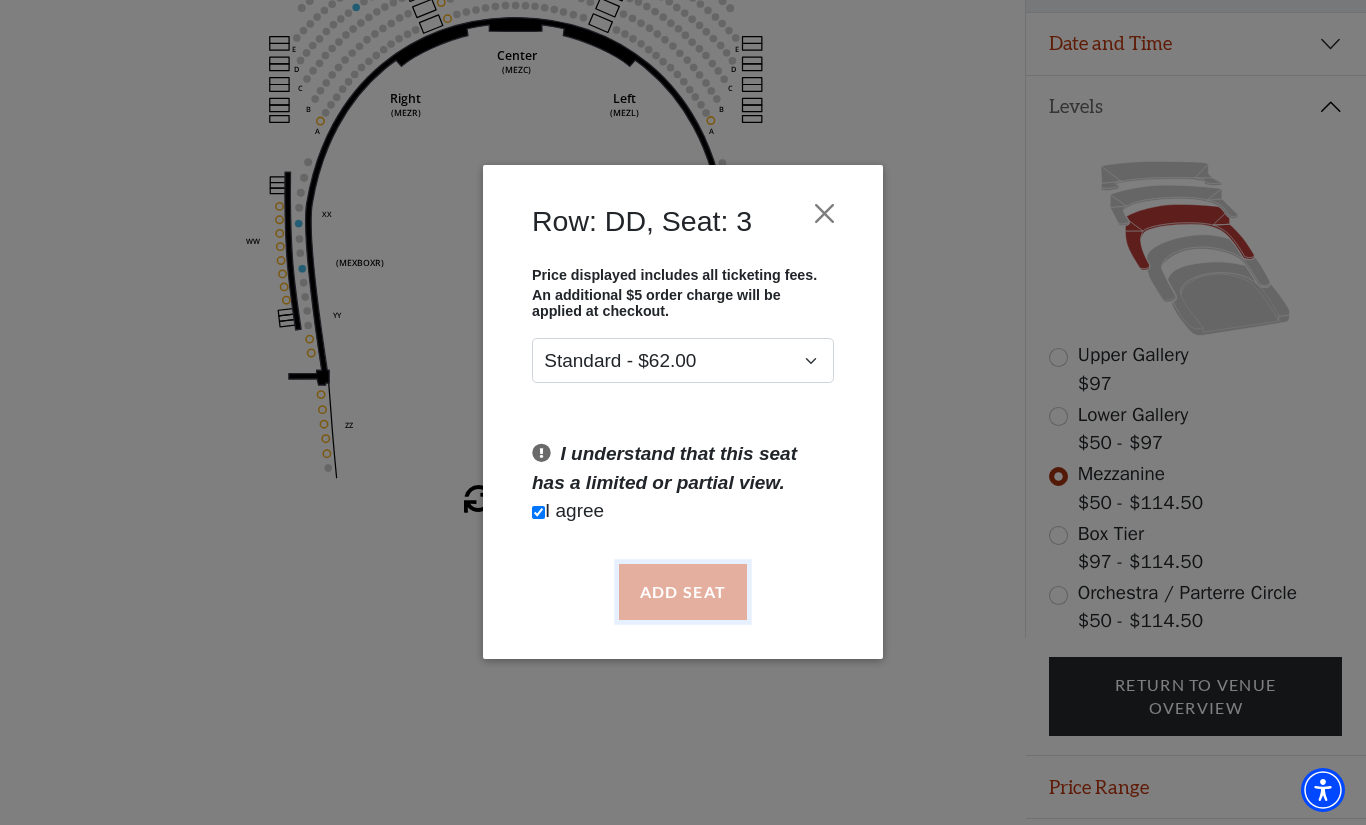 click on "Add Seat" at bounding box center [683, 592] 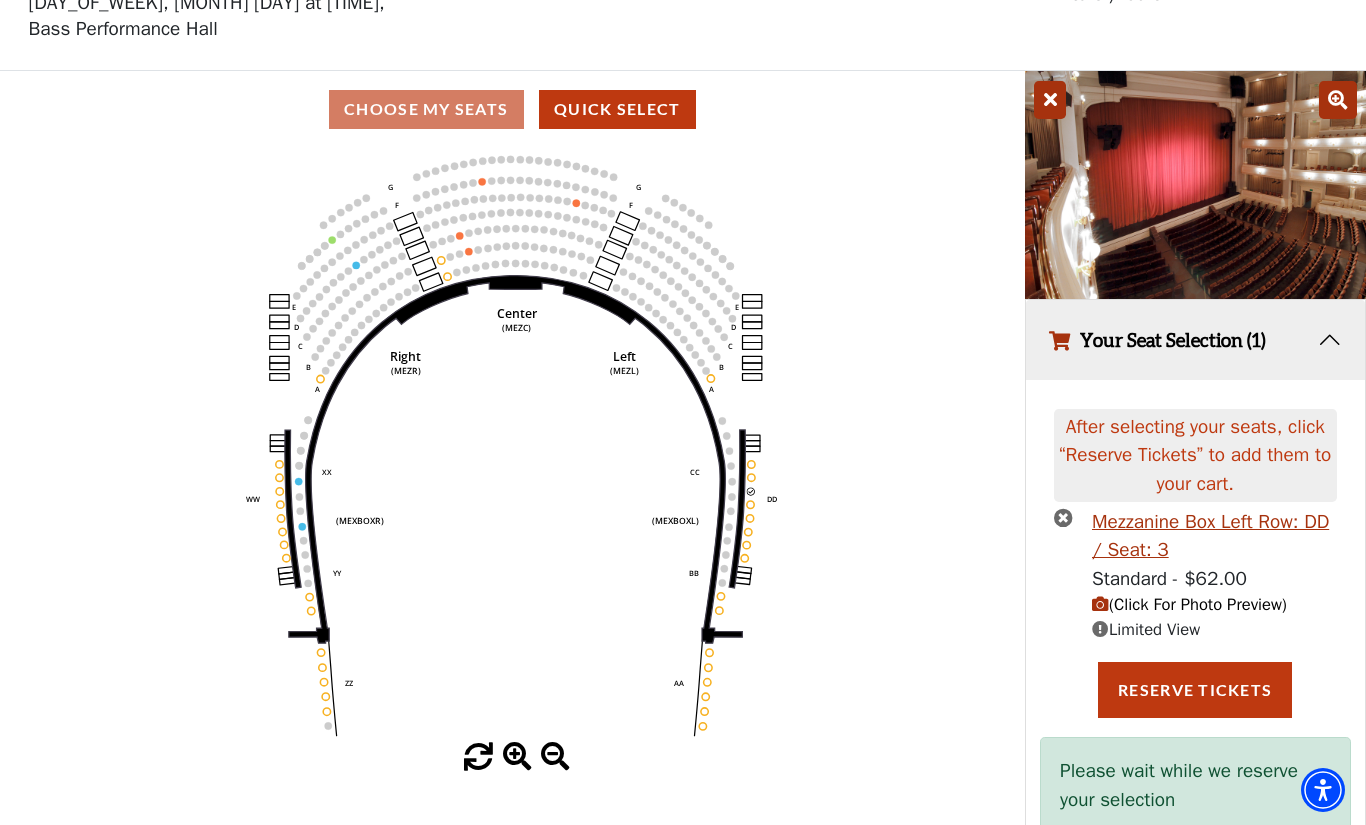 scroll, scrollTop: 0, scrollLeft: 0, axis: both 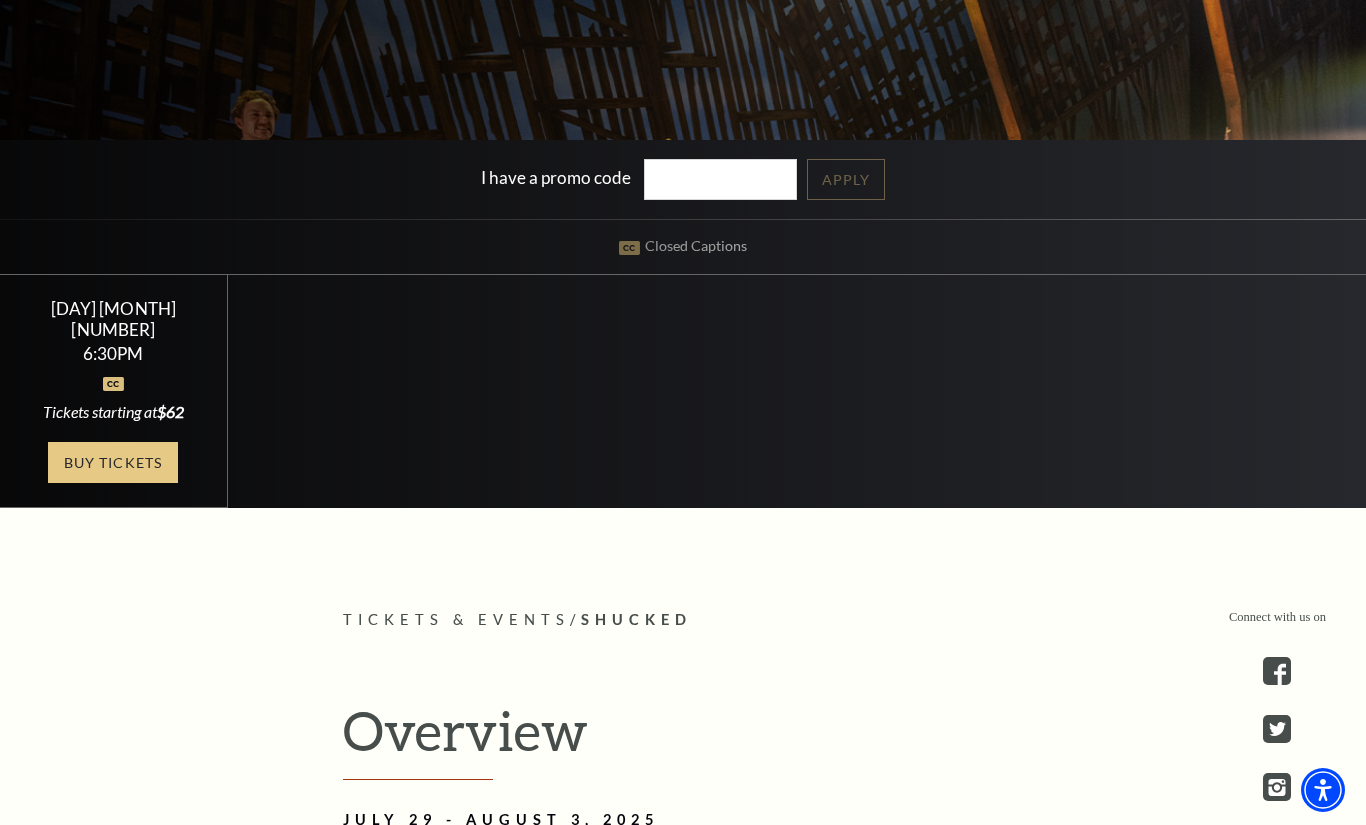 click on "Buy Tickets" at bounding box center [113, 462] 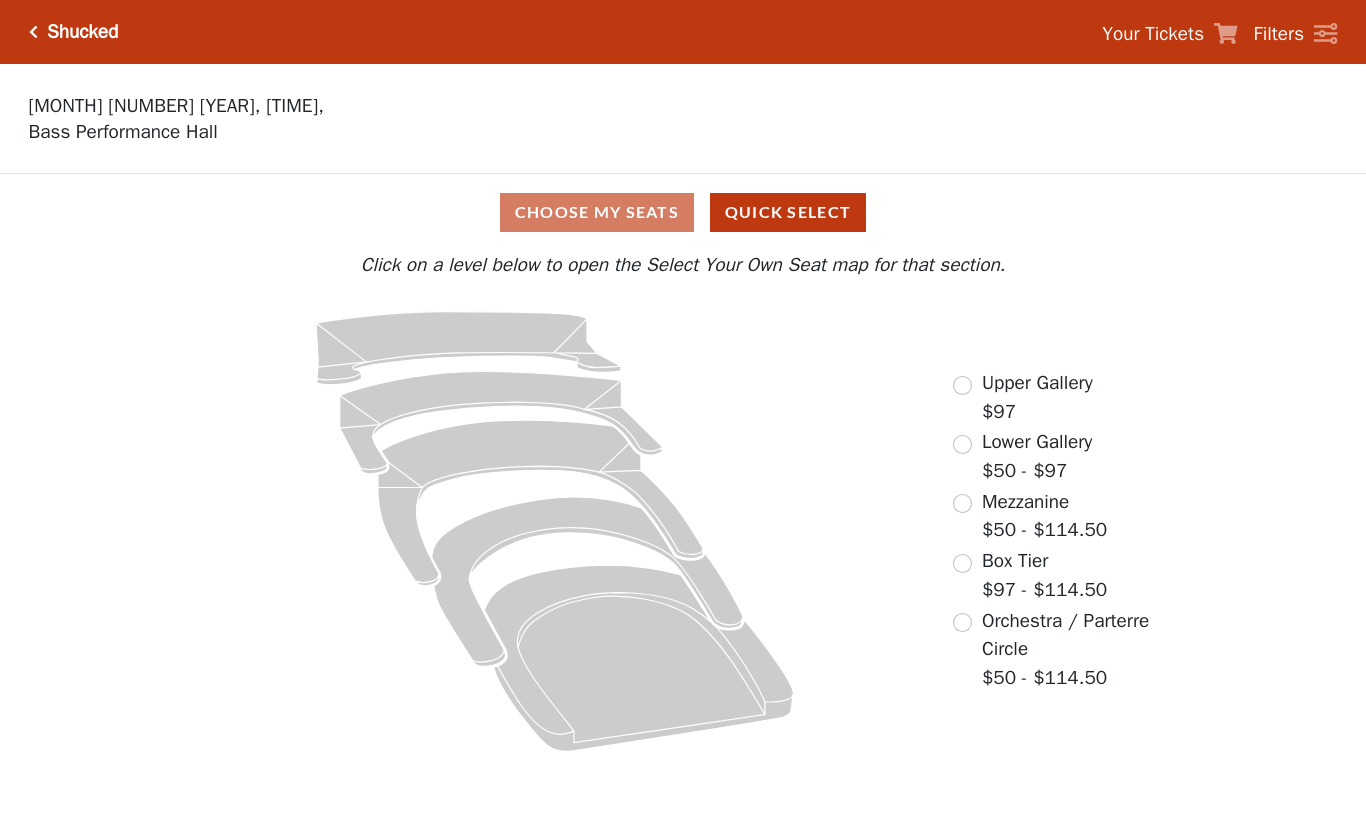 scroll, scrollTop: 0, scrollLeft: 0, axis: both 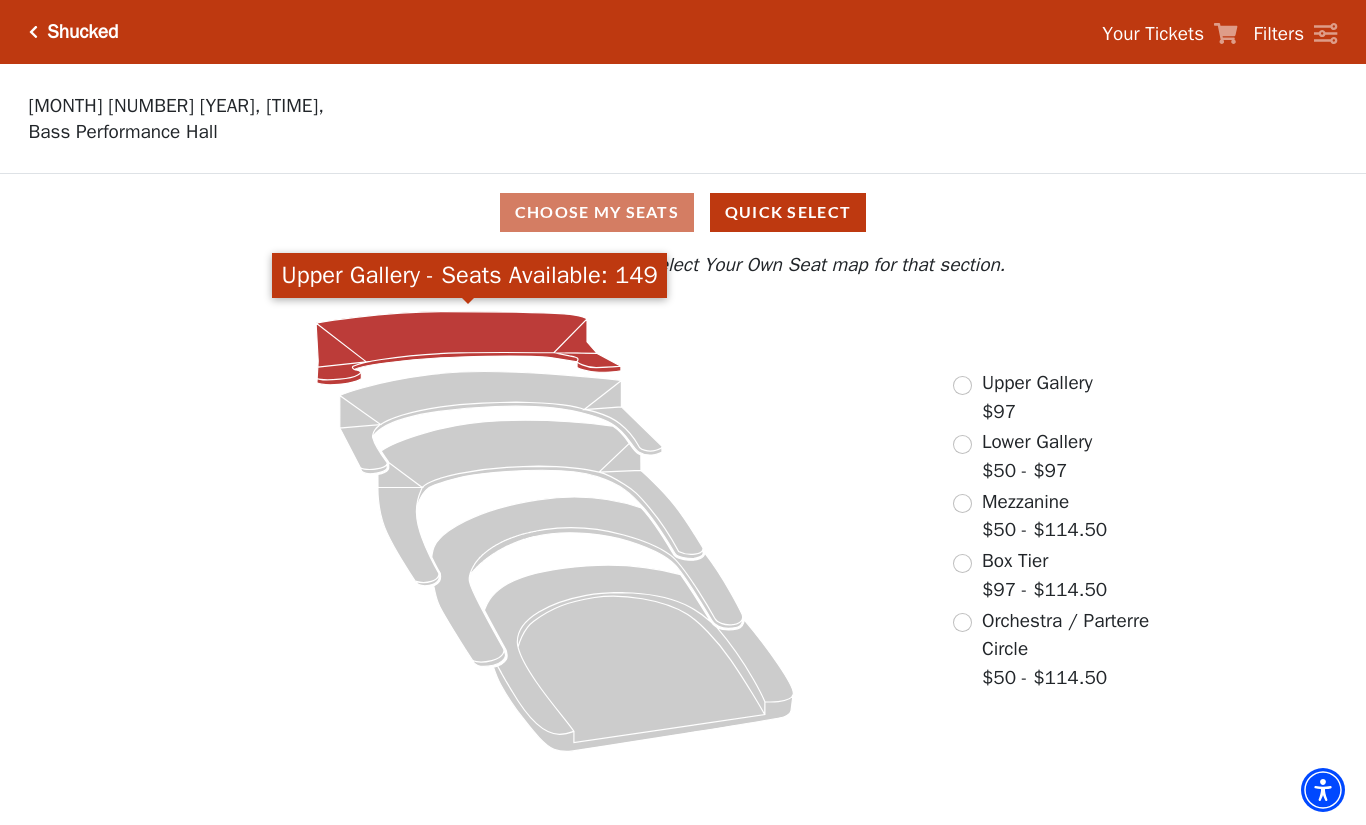 click 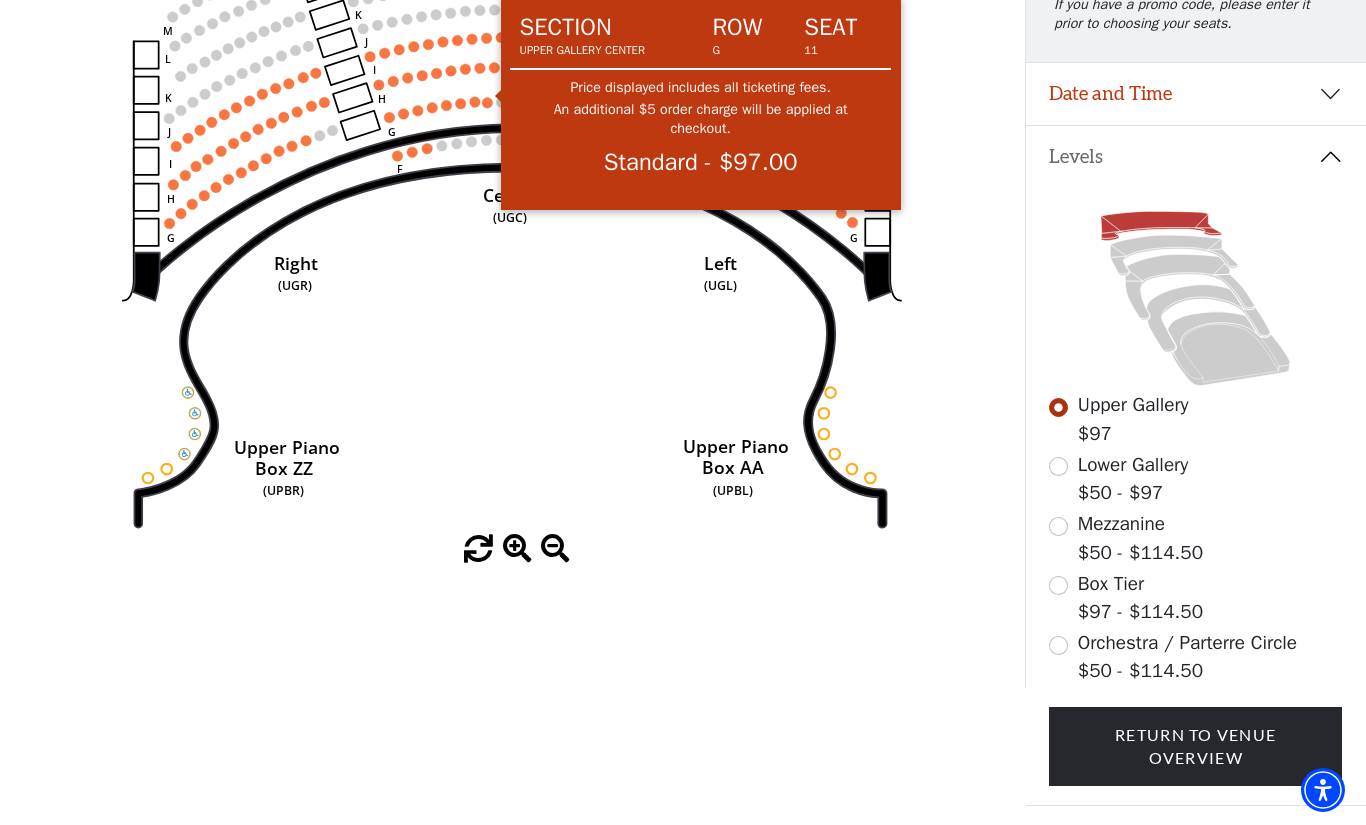 scroll, scrollTop: 313, scrollLeft: 0, axis: vertical 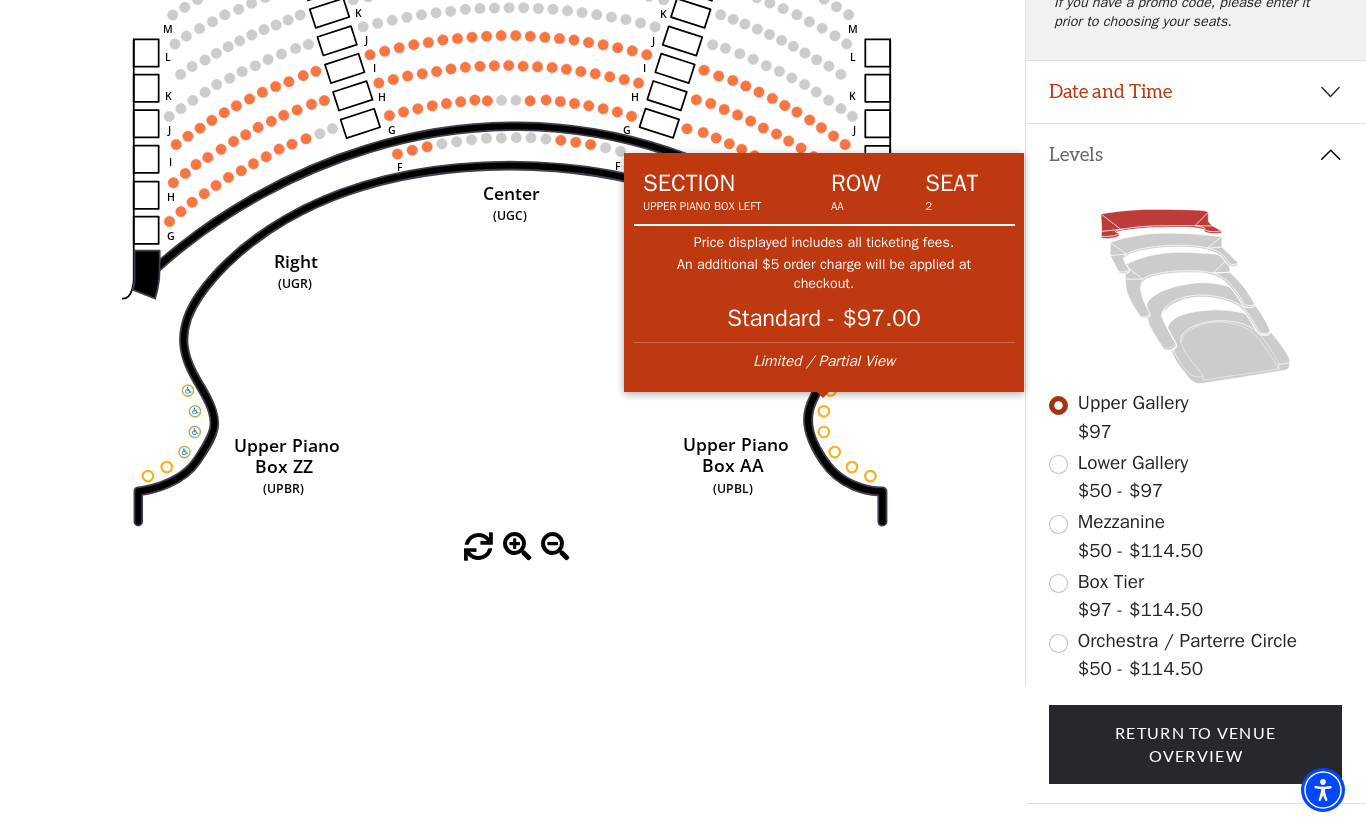 click 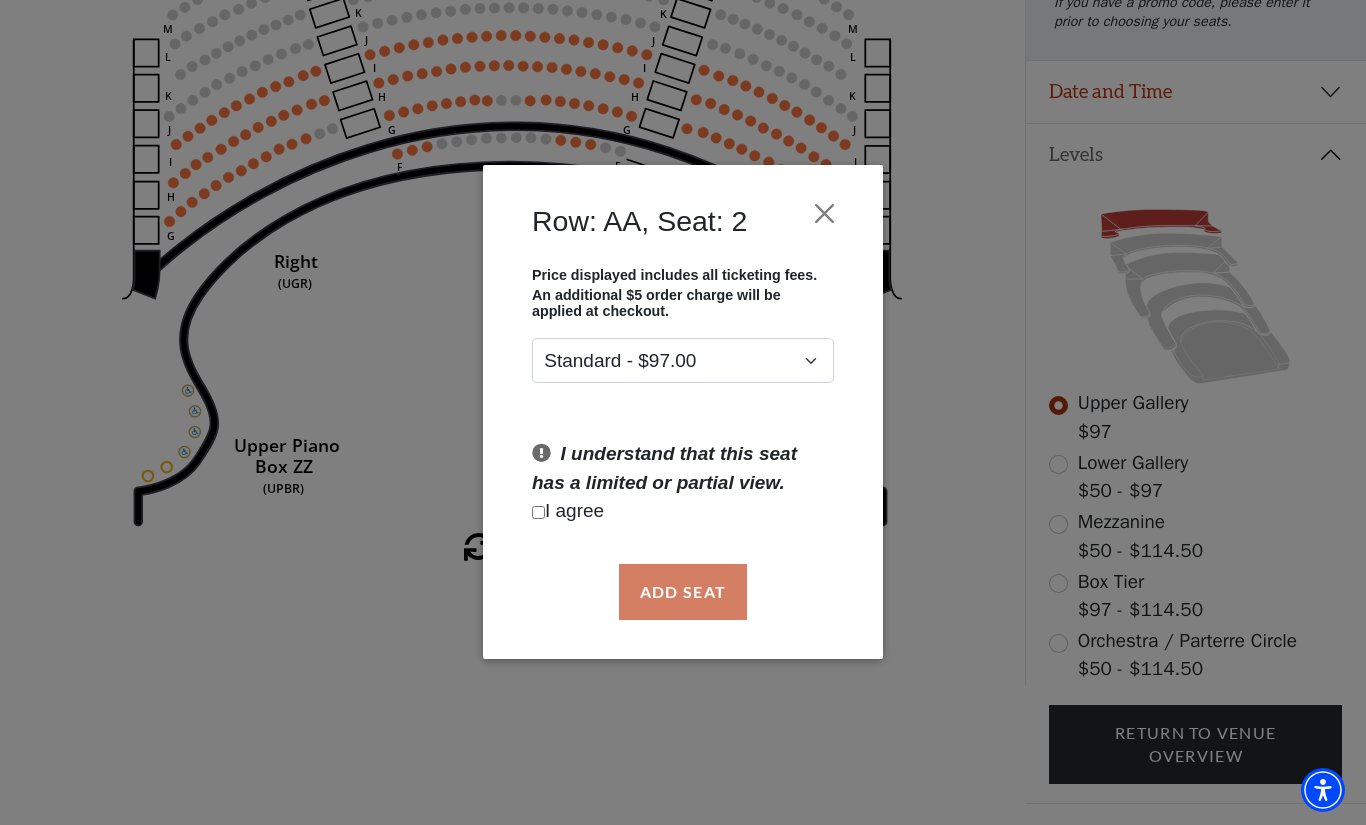 click at bounding box center [538, 512] 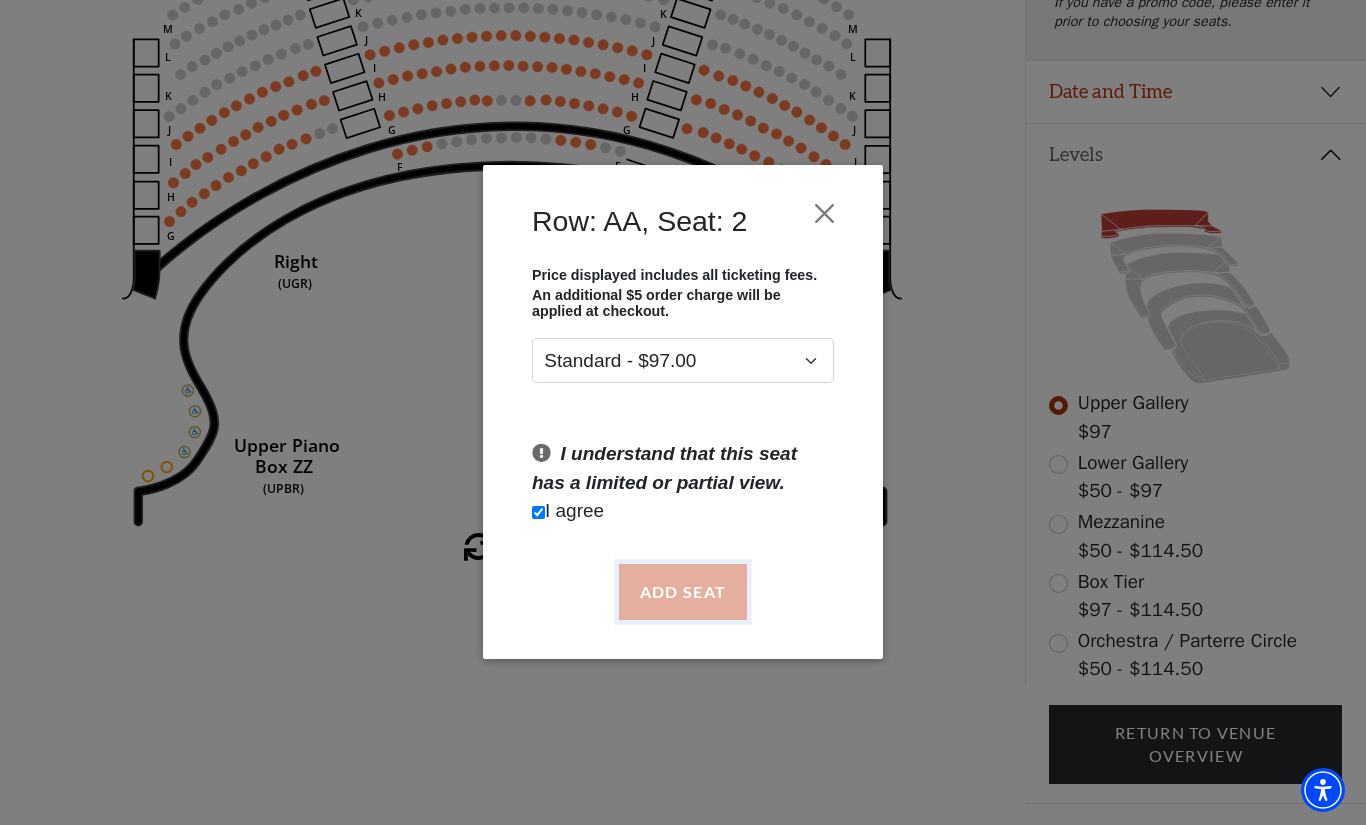 click on "Add Seat" at bounding box center (683, 592) 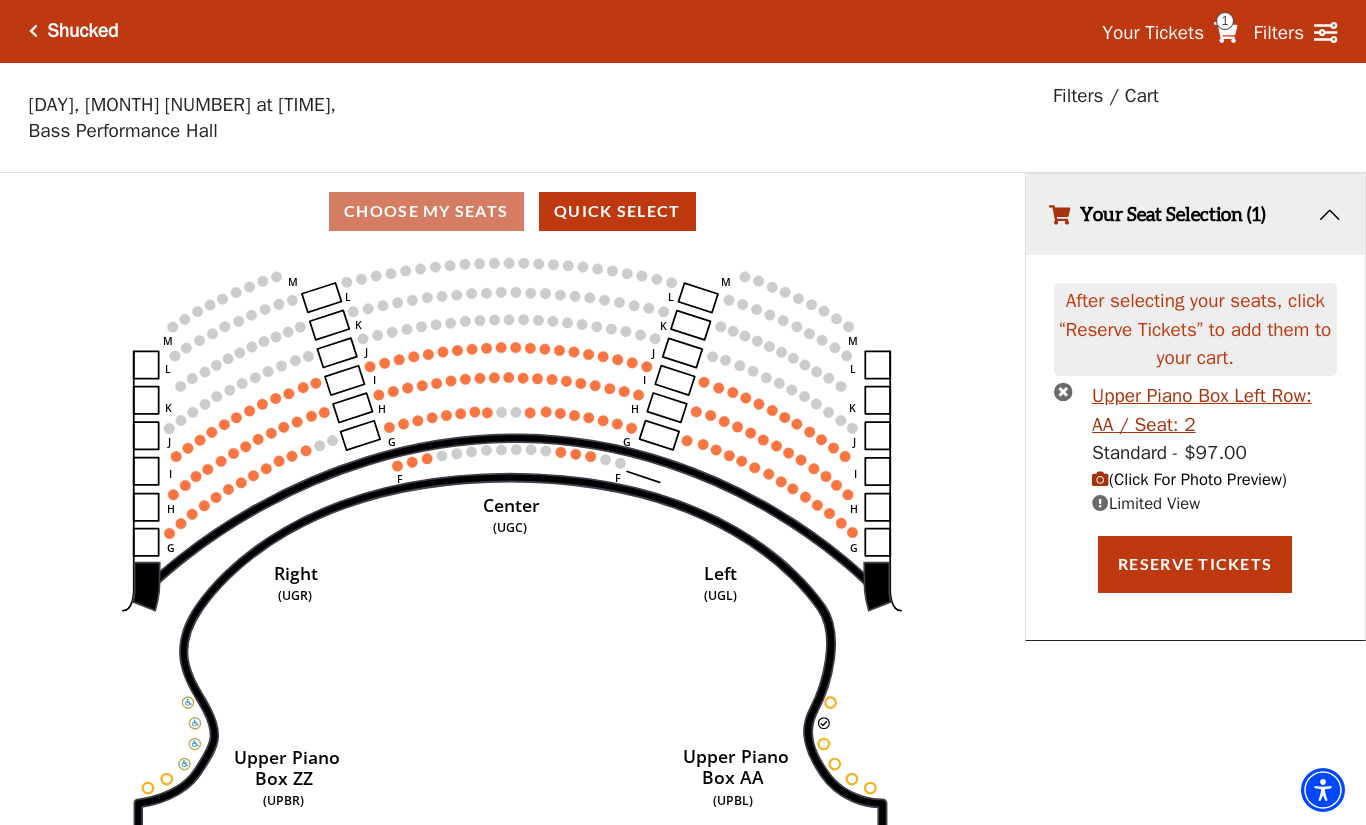 scroll, scrollTop: 0, scrollLeft: 0, axis: both 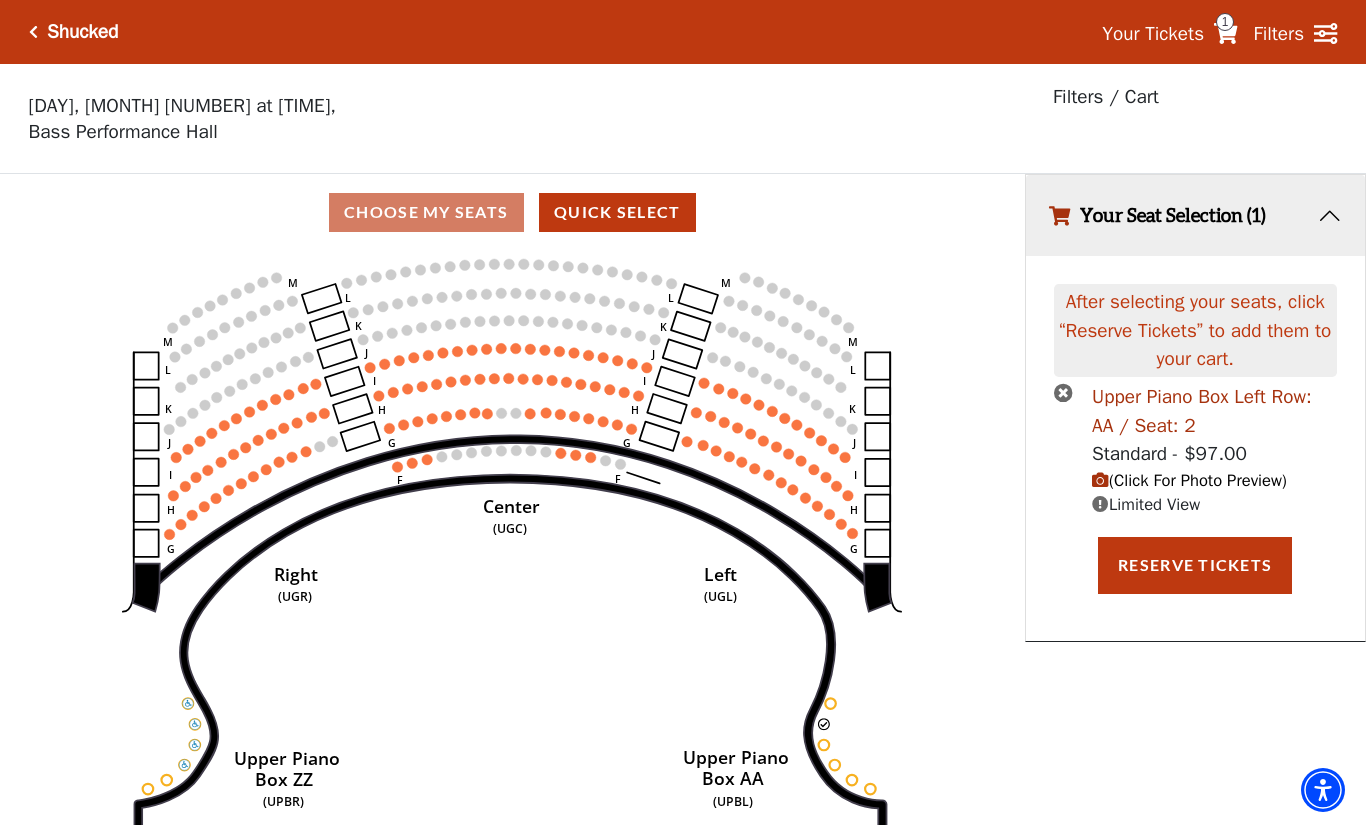 click on "Upper Piano Box Left Row: AA / Seat: 2" at bounding box center (1214, 411) 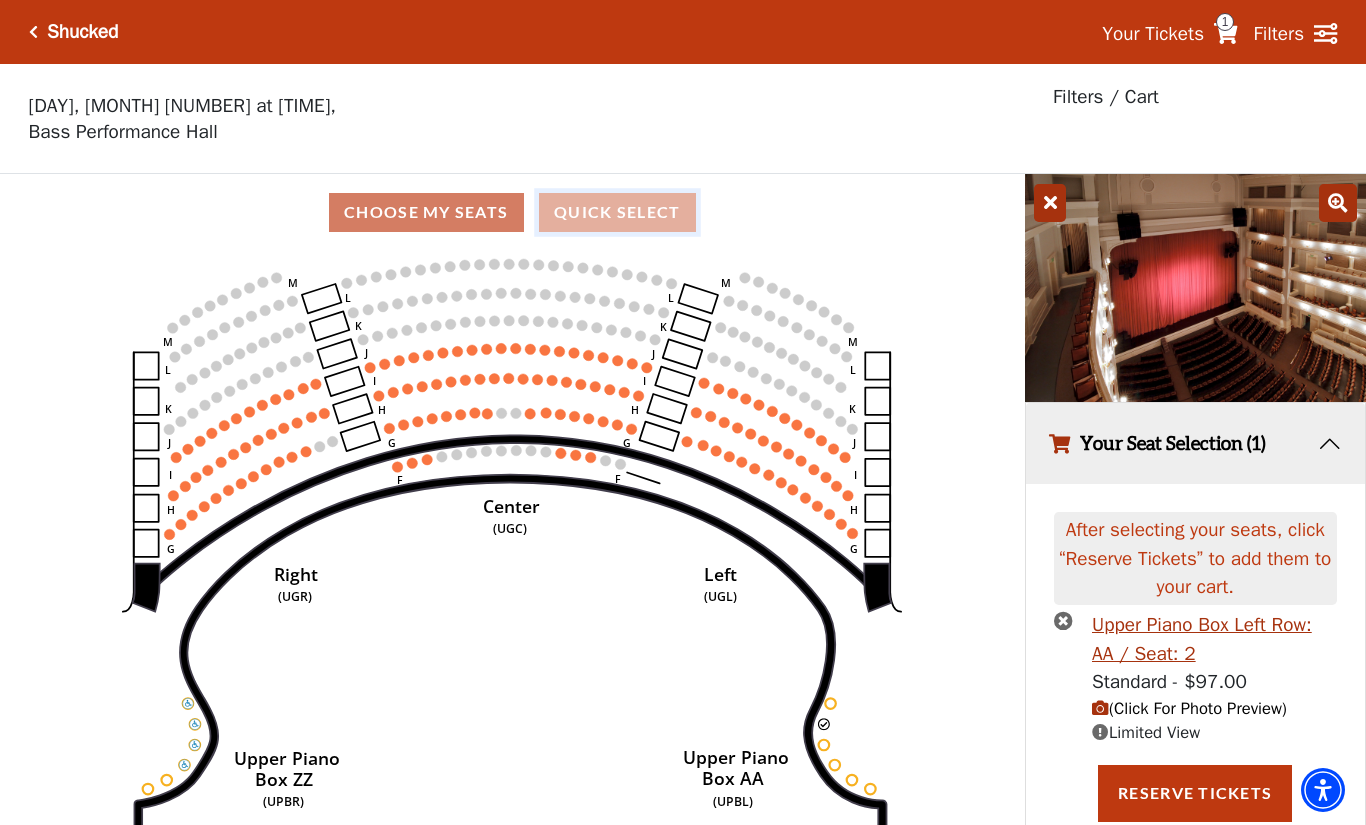 click on "Quick Select" at bounding box center [617, 212] 